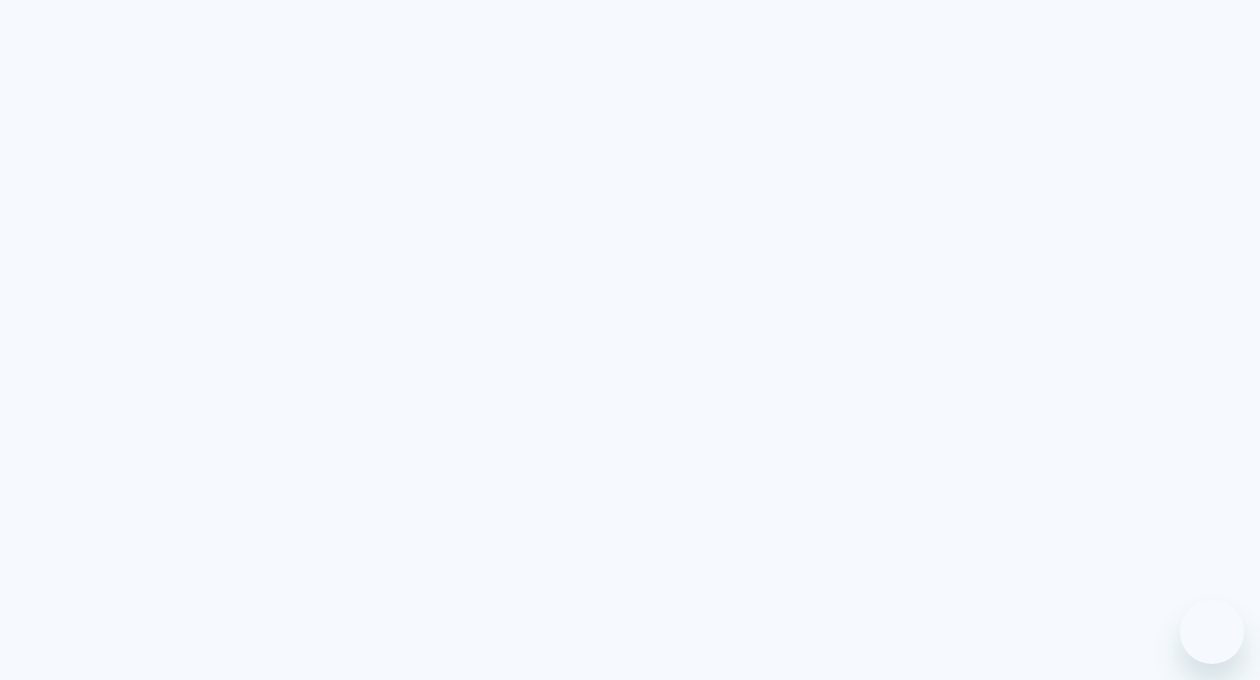 scroll, scrollTop: 0, scrollLeft: 0, axis: both 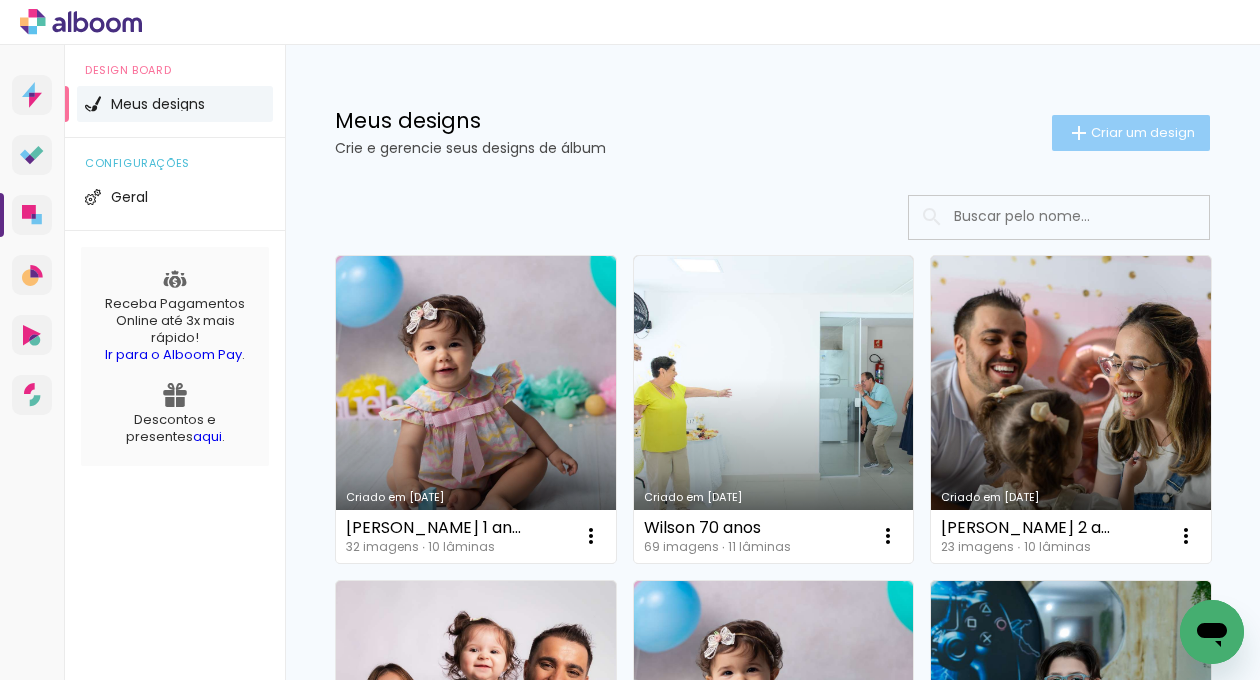 click on "Criar um design" 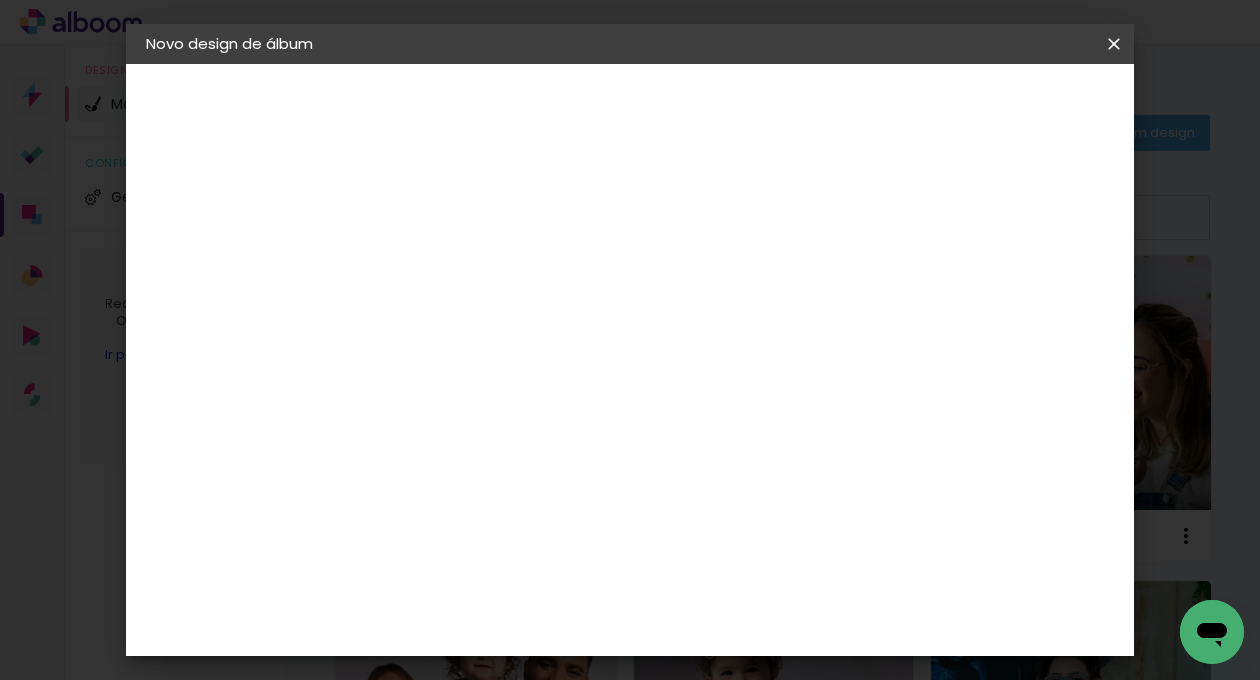 click at bounding box center [473, 268] 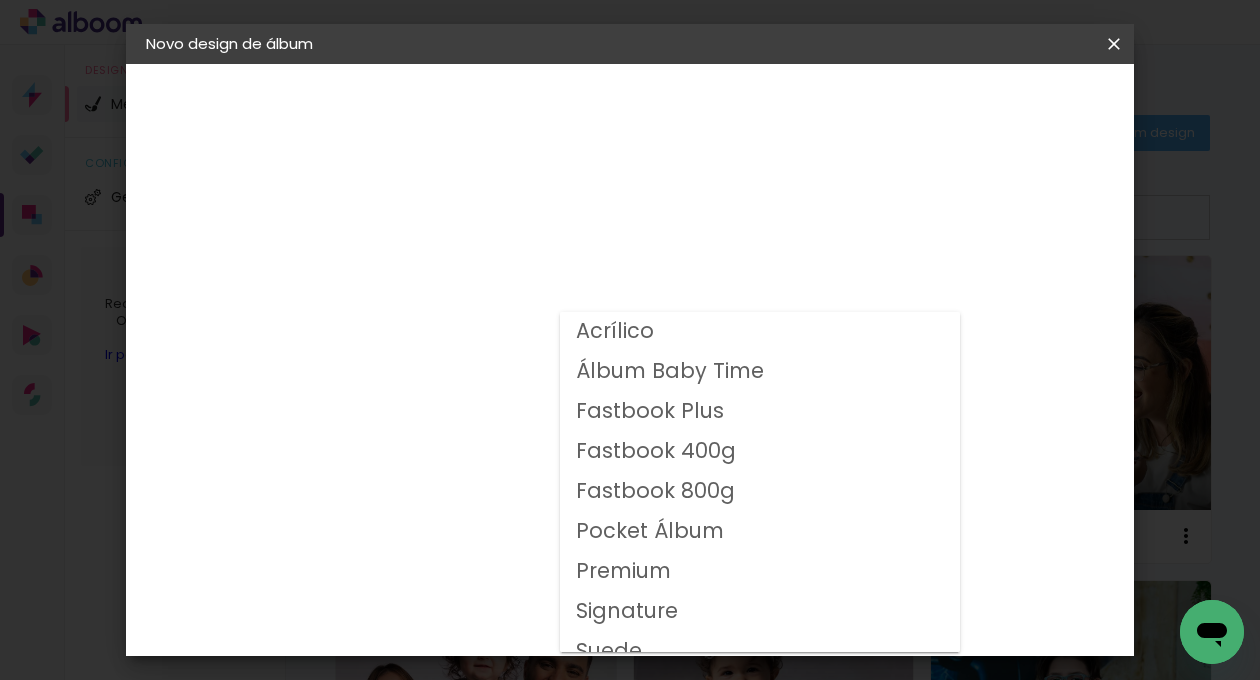 click on "Fastbook 800g" at bounding box center (0, 0) 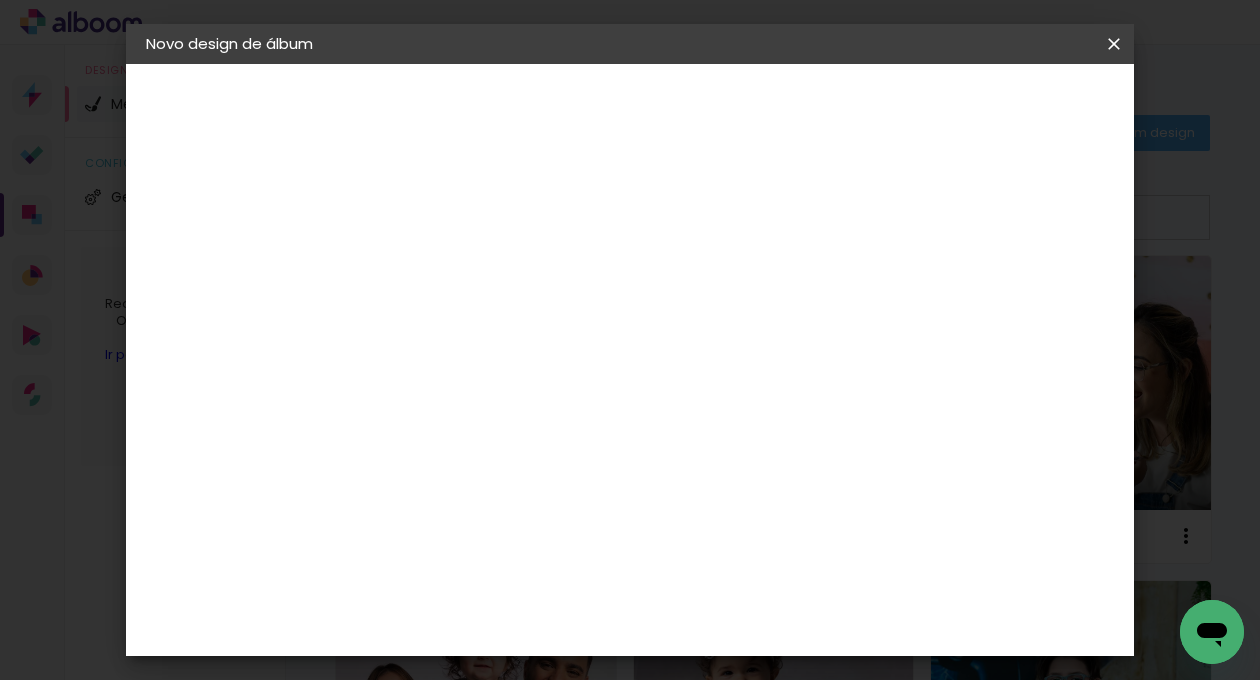 scroll, scrollTop: 361, scrollLeft: 0, axis: vertical 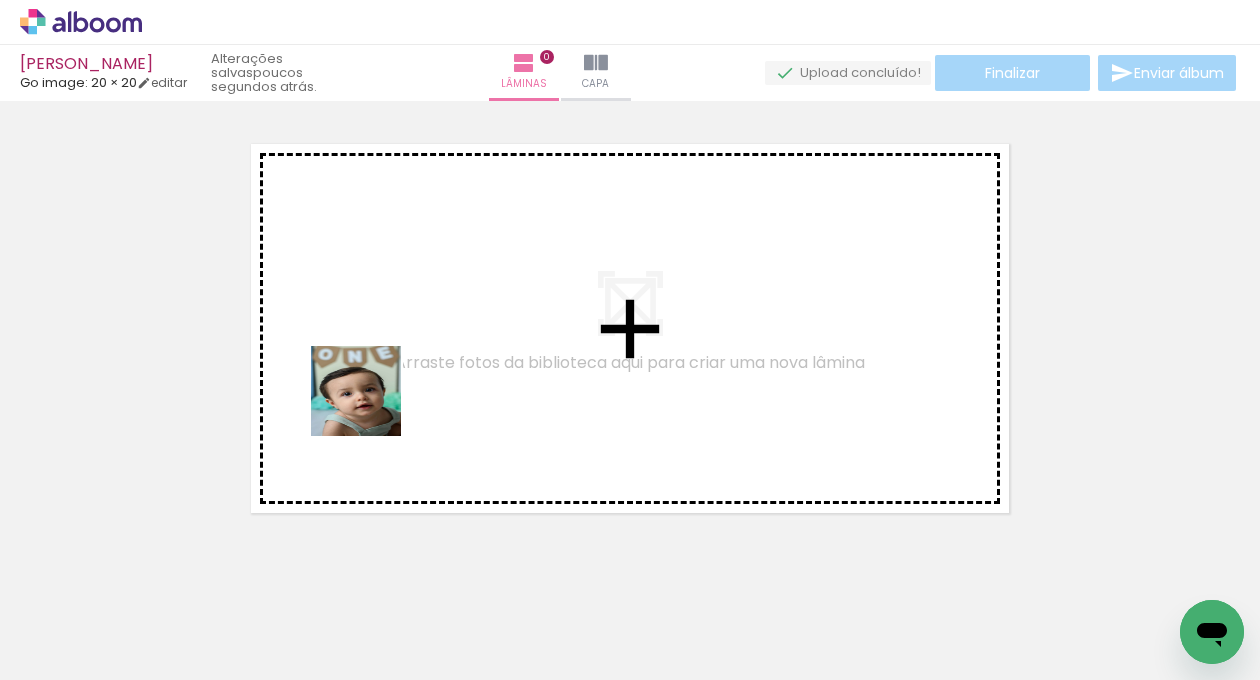 drag, startPoint x: 418, startPoint y: 605, endPoint x: 349, endPoint y: 324, distance: 289.34753 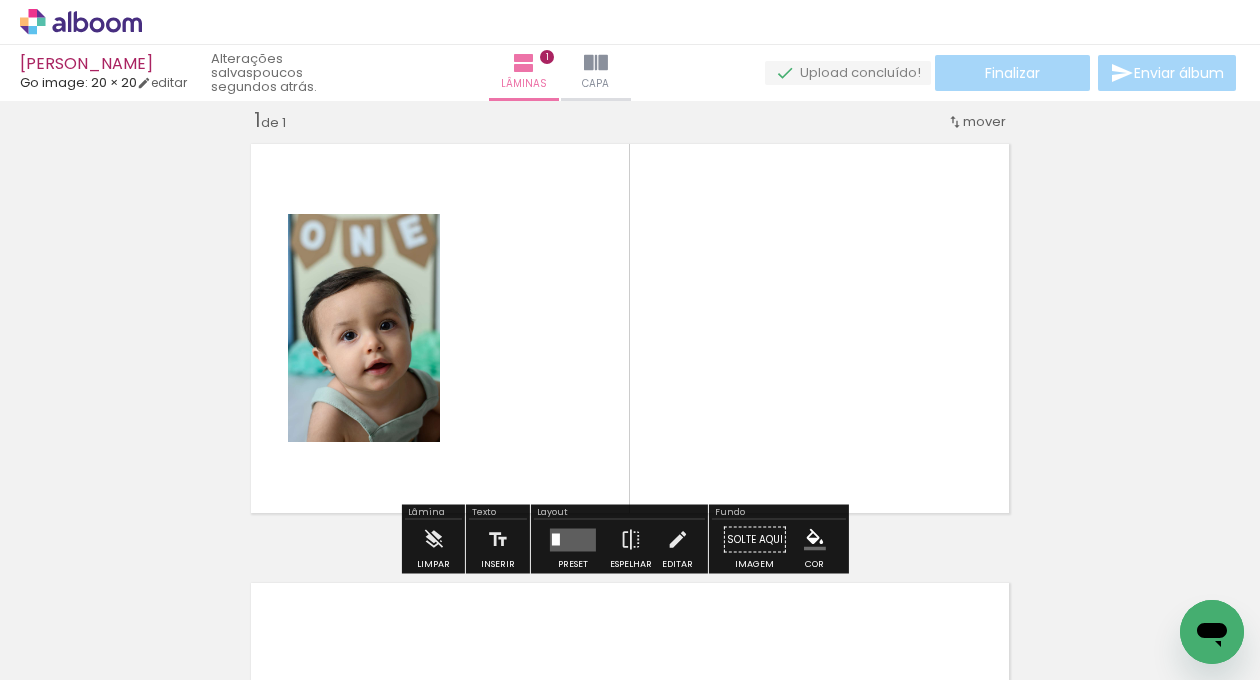 scroll, scrollTop: 25, scrollLeft: 0, axis: vertical 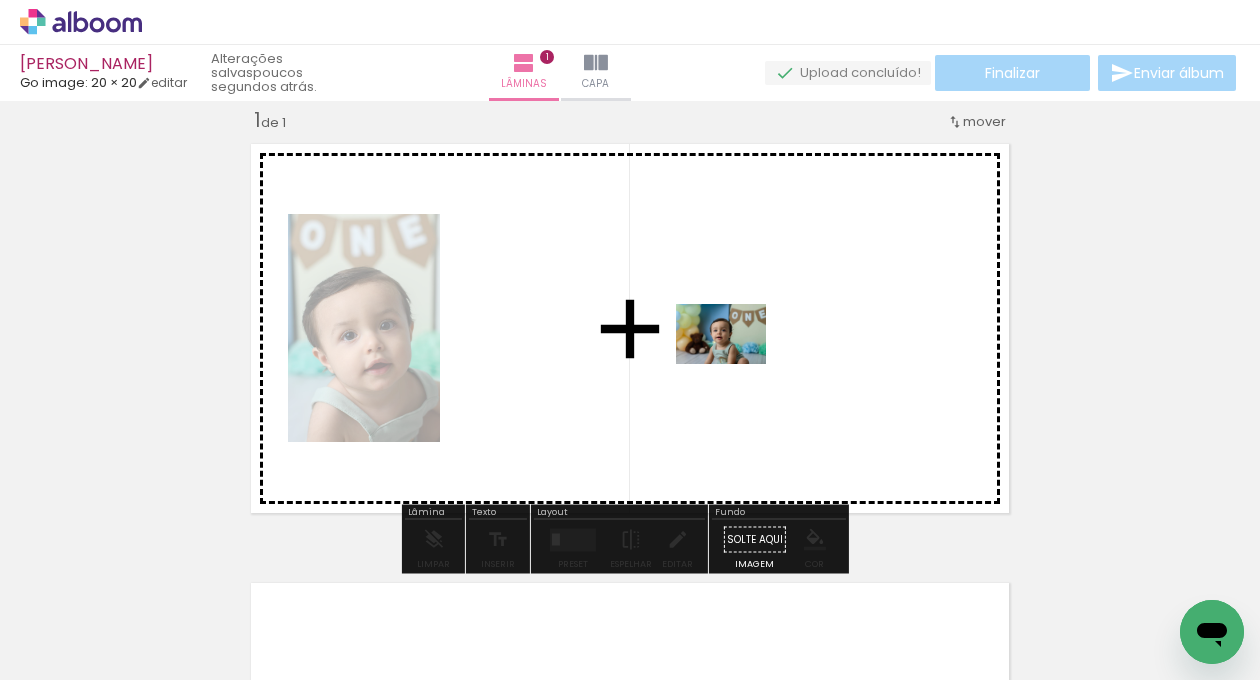 drag, startPoint x: 218, startPoint y: 622, endPoint x: 749, endPoint y: 351, distance: 596.156 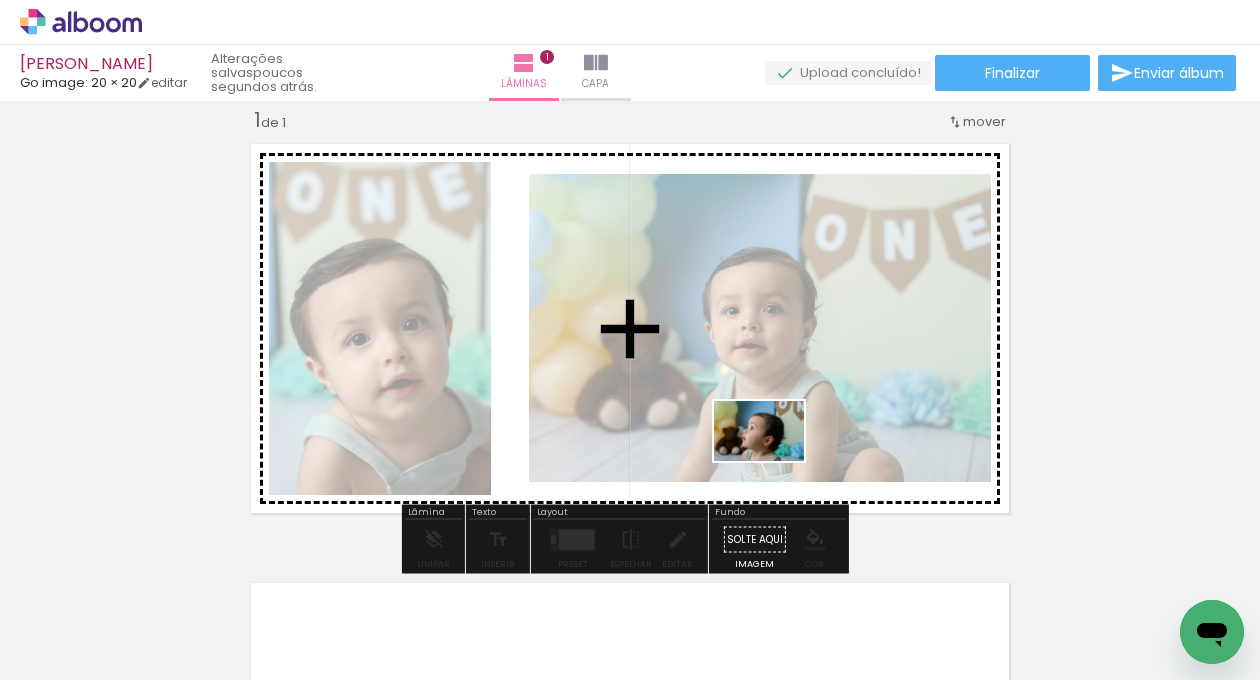 drag, startPoint x: 340, startPoint y: 635, endPoint x: 775, endPoint y: 460, distance: 468.88165 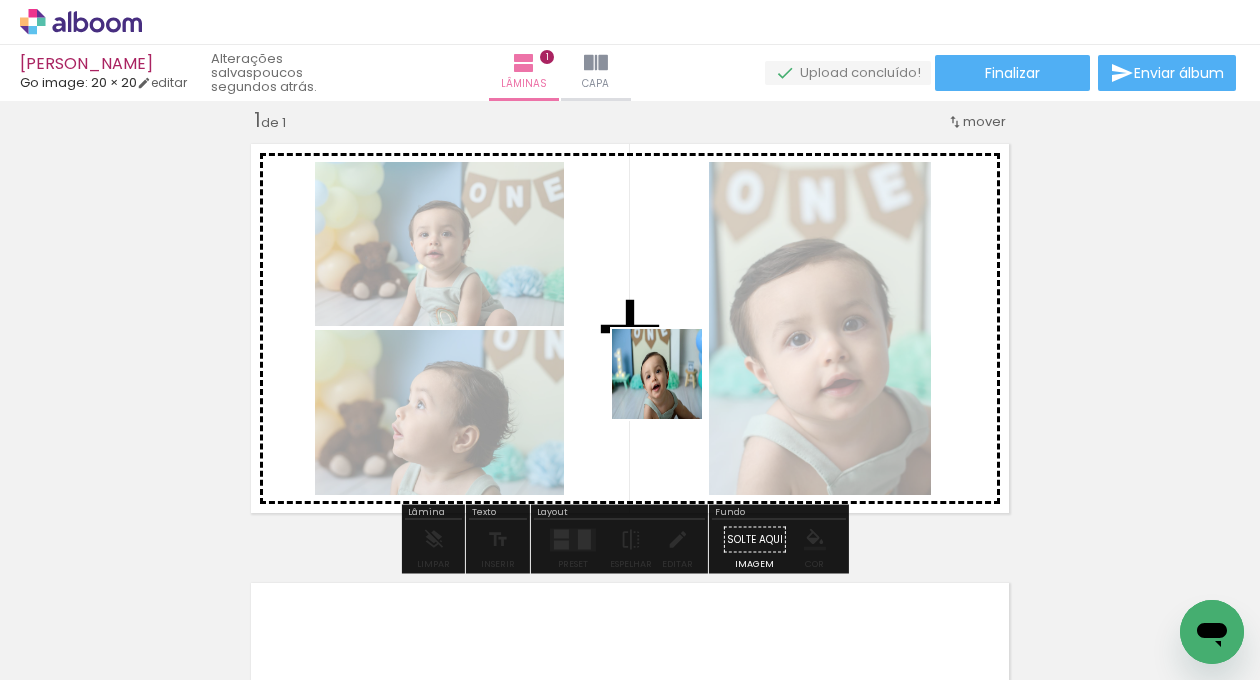 drag, startPoint x: 549, startPoint y: 622, endPoint x: 672, endPoint y: 389, distance: 263.47296 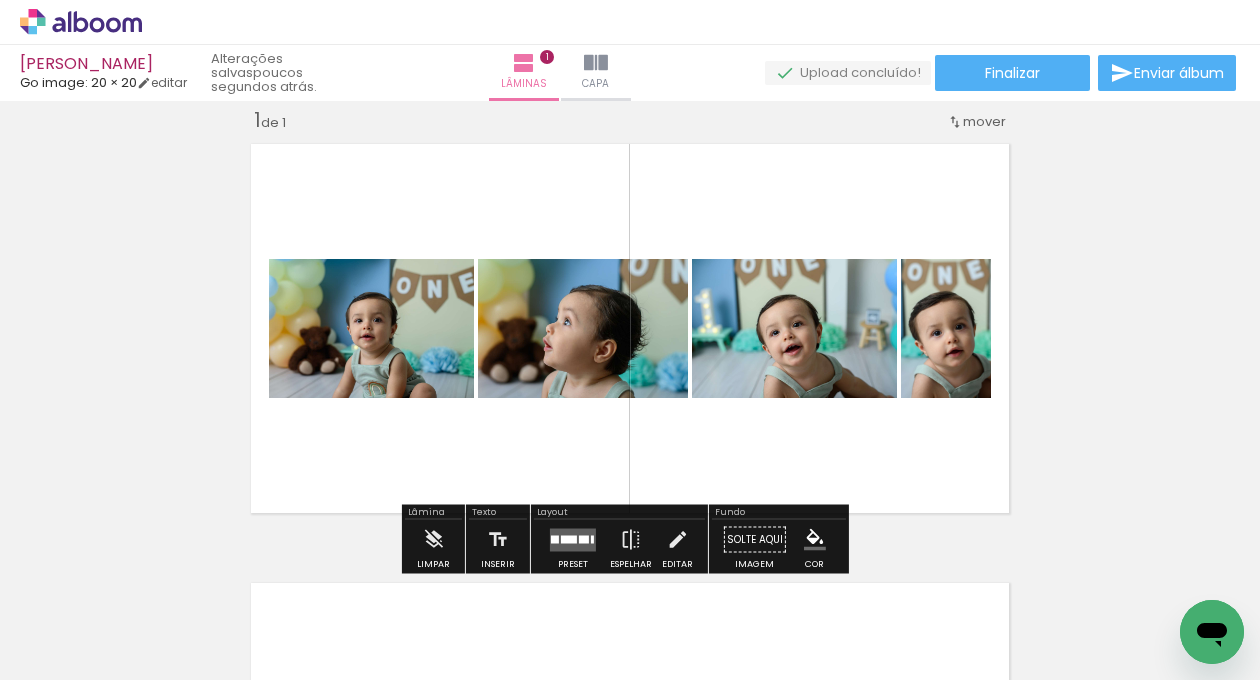 click at bounding box center (584, 539) 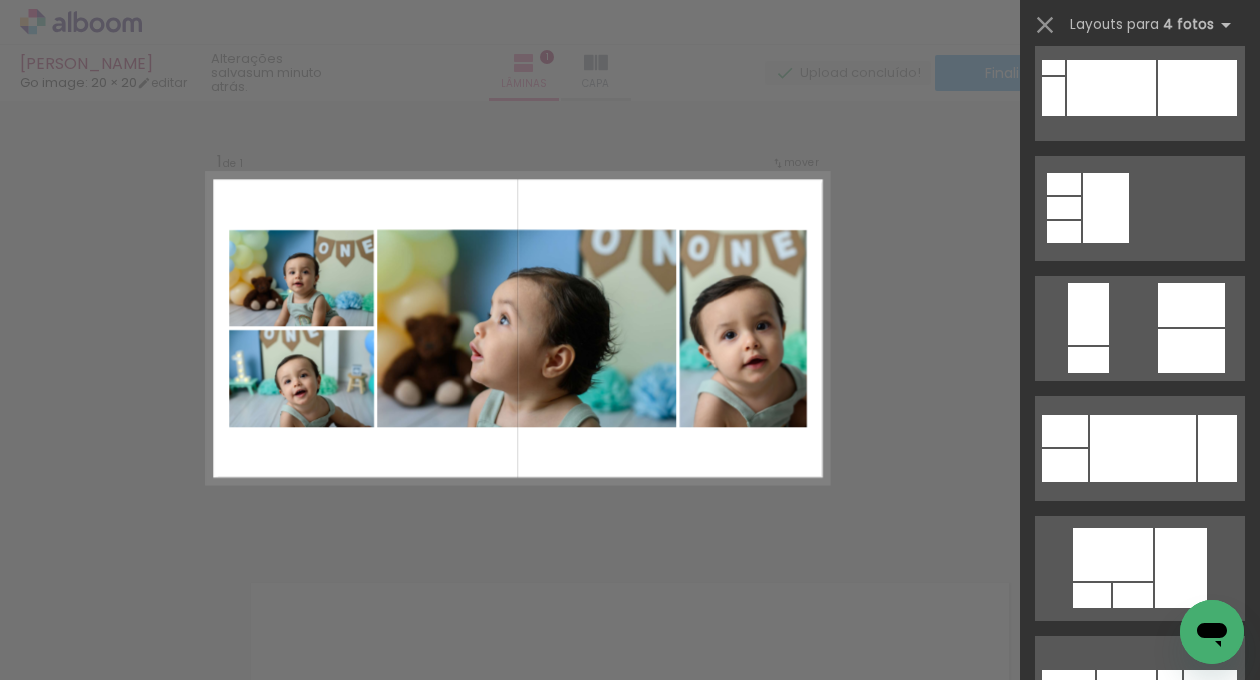 scroll, scrollTop: 2309, scrollLeft: 0, axis: vertical 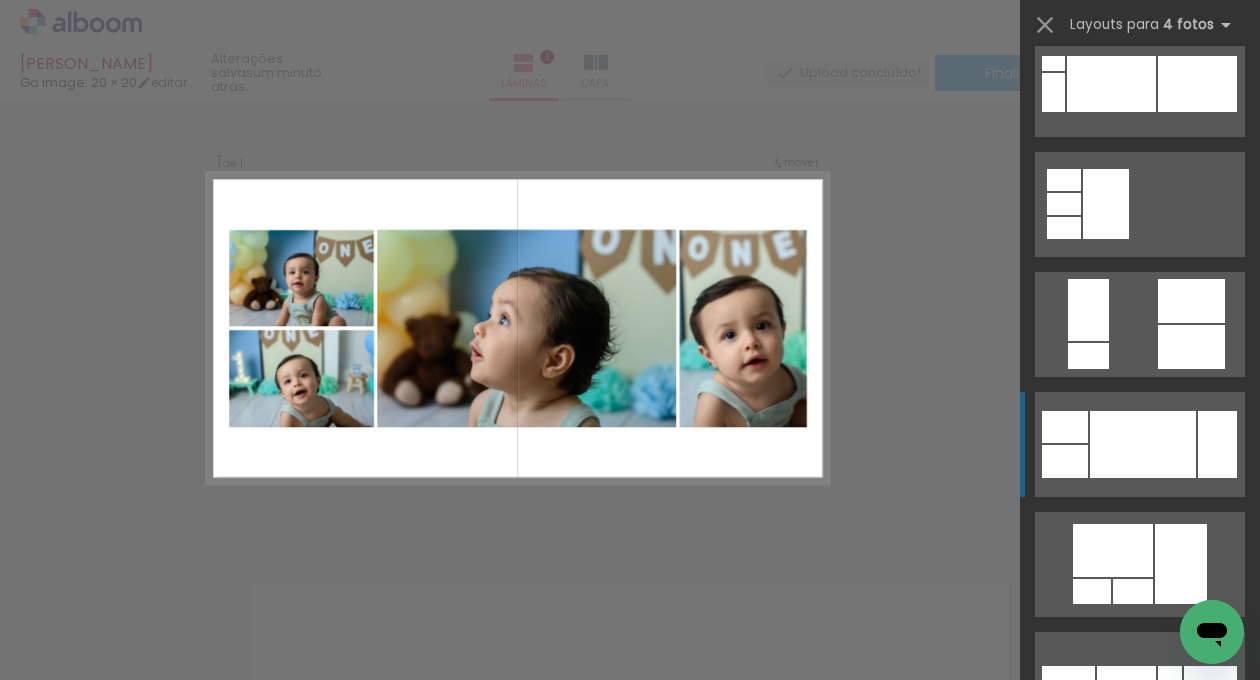click at bounding box center (1112, 804) 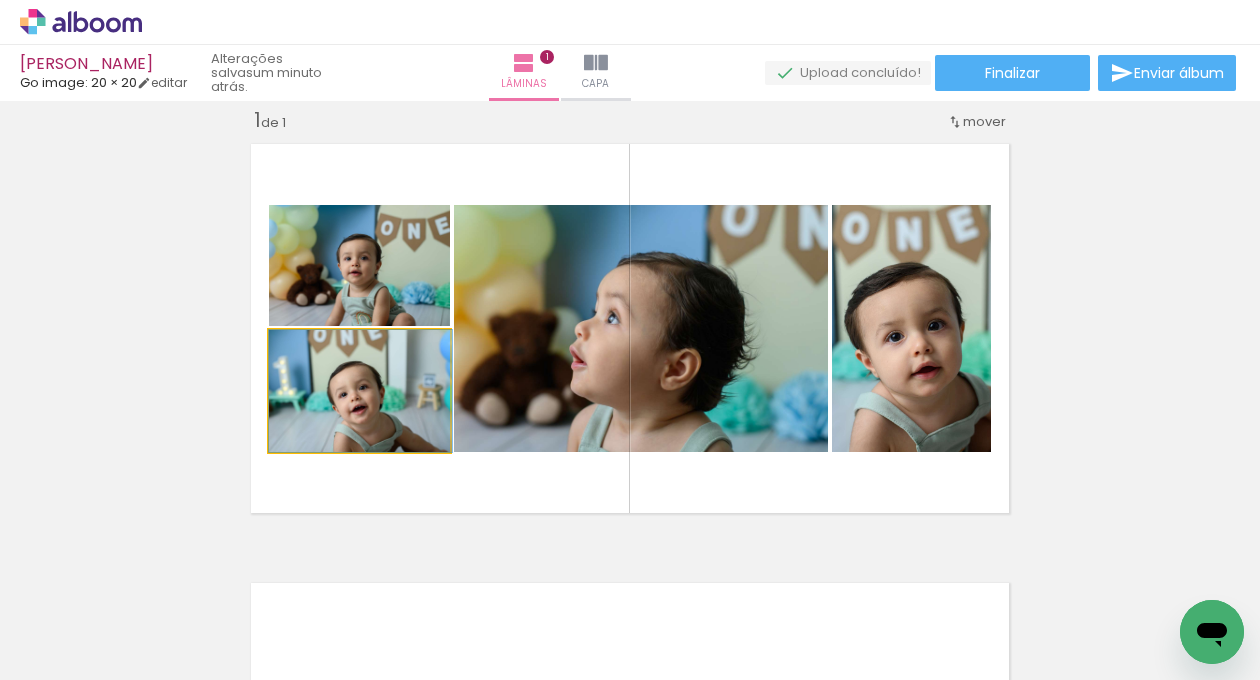 drag, startPoint x: 385, startPoint y: 424, endPoint x: 579, endPoint y: 364, distance: 203.0665 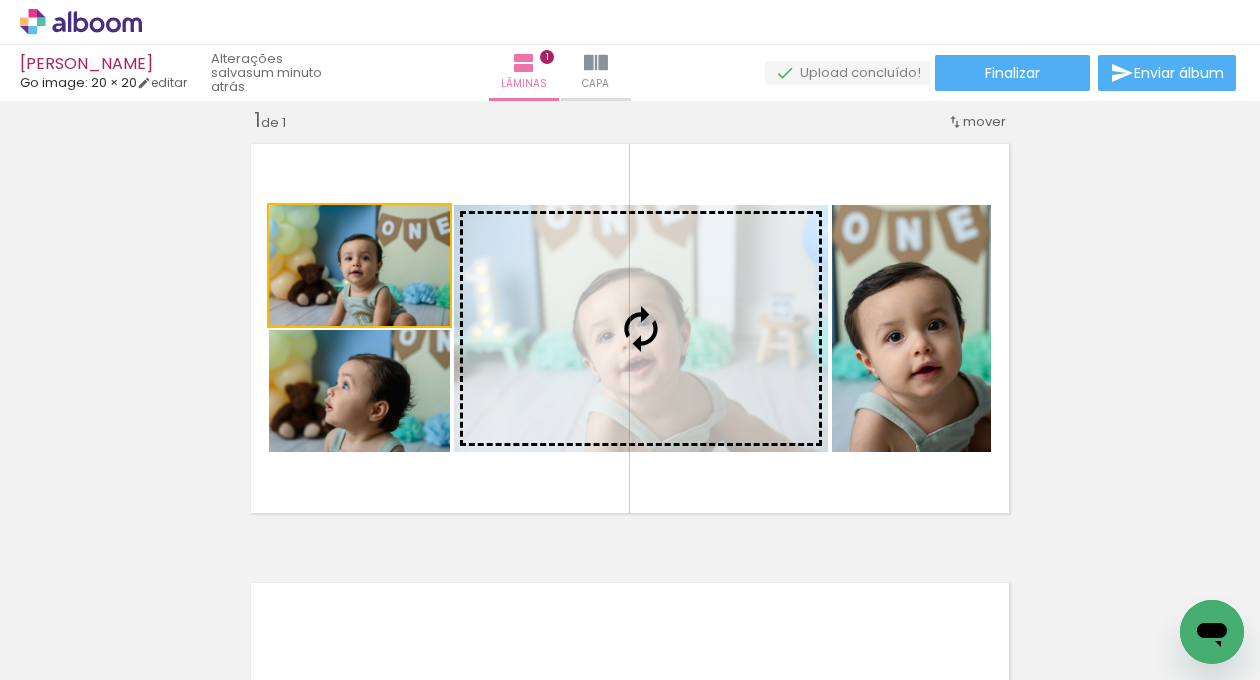 drag, startPoint x: 378, startPoint y: 266, endPoint x: 578, endPoint y: 279, distance: 200.42206 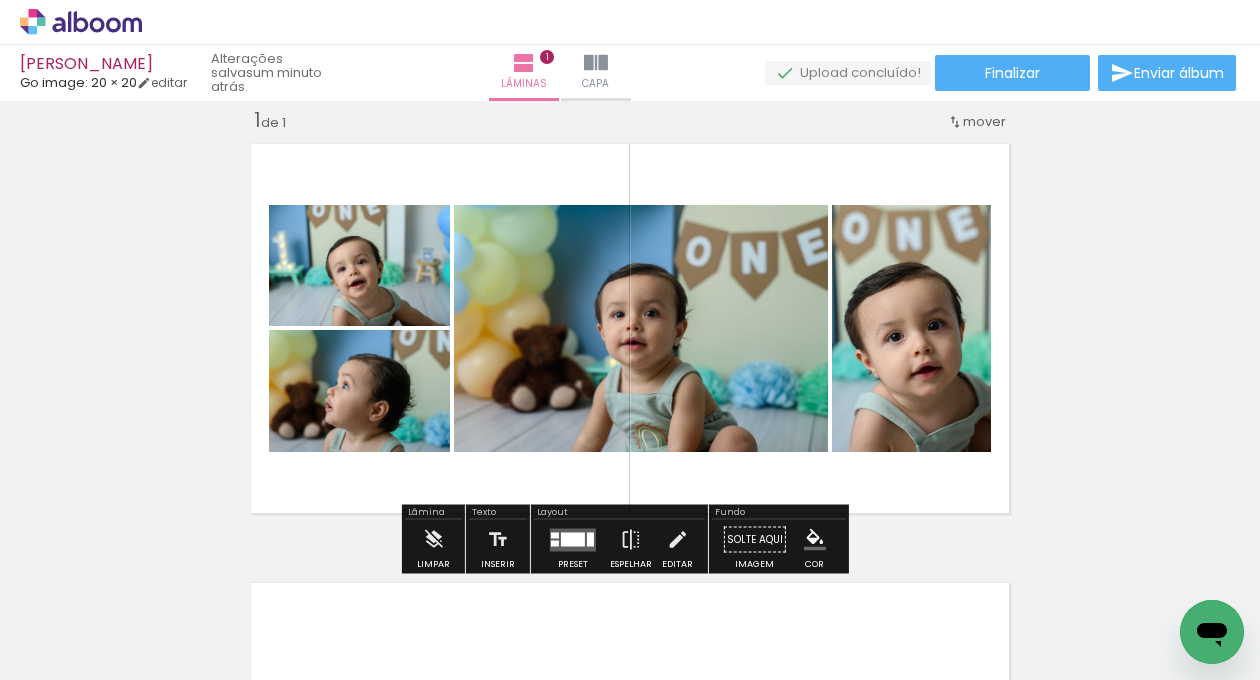 drag, startPoint x: 402, startPoint y: 389, endPoint x: 570, endPoint y: 354, distance: 171.60712 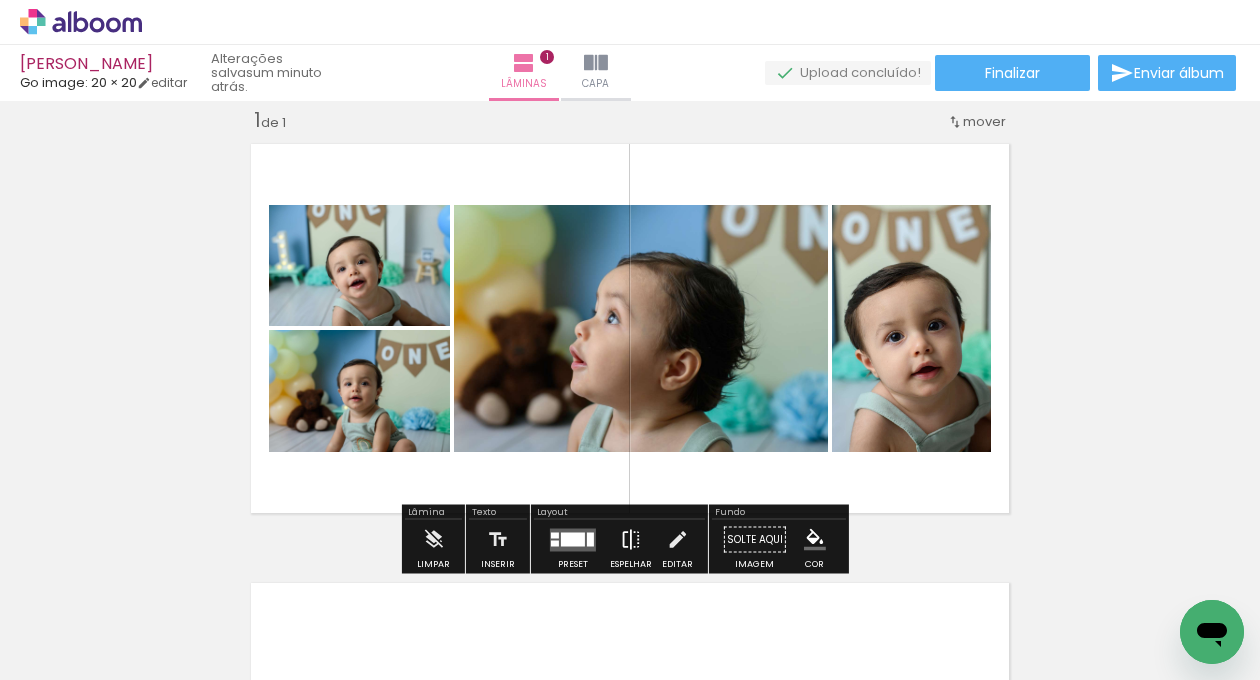click at bounding box center (631, 540) 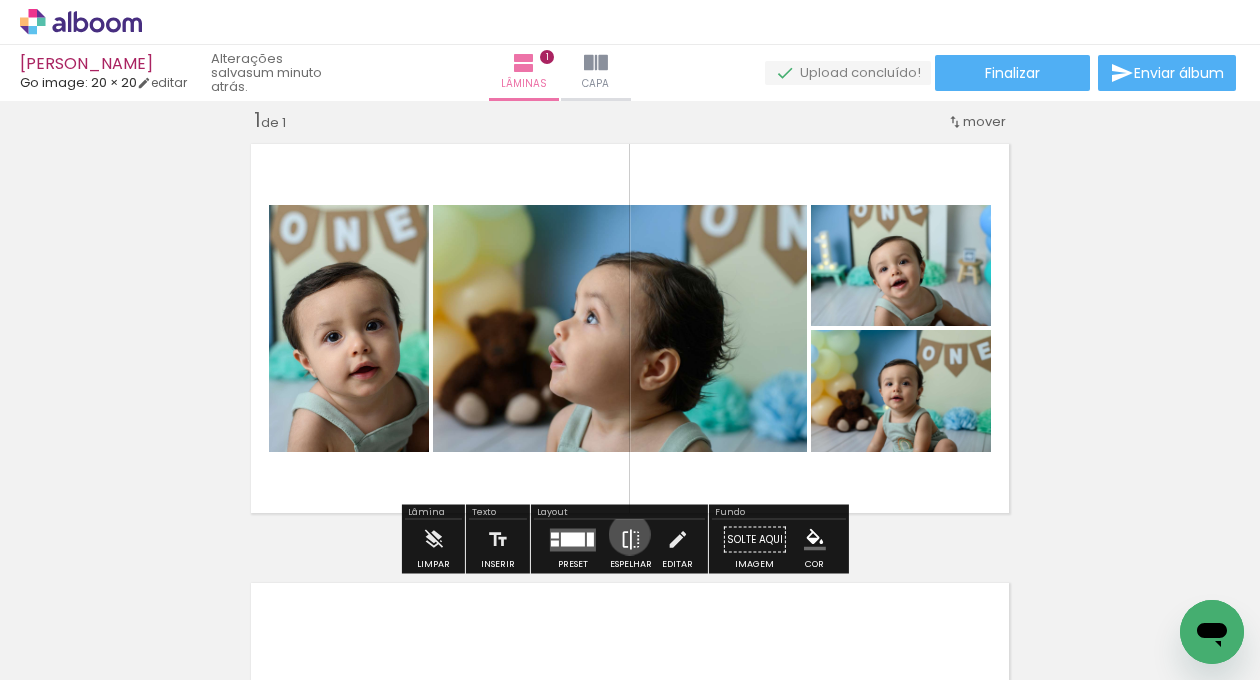 click at bounding box center (631, 540) 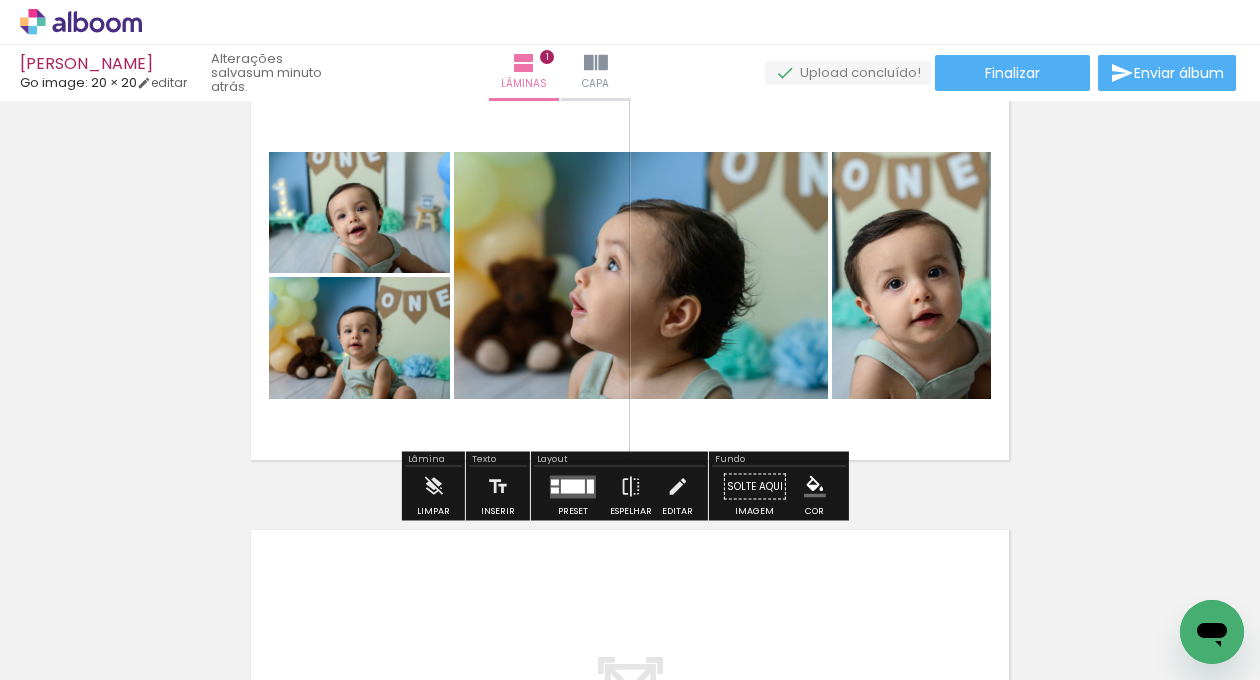 scroll, scrollTop: 358, scrollLeft: 0, axis: vertical 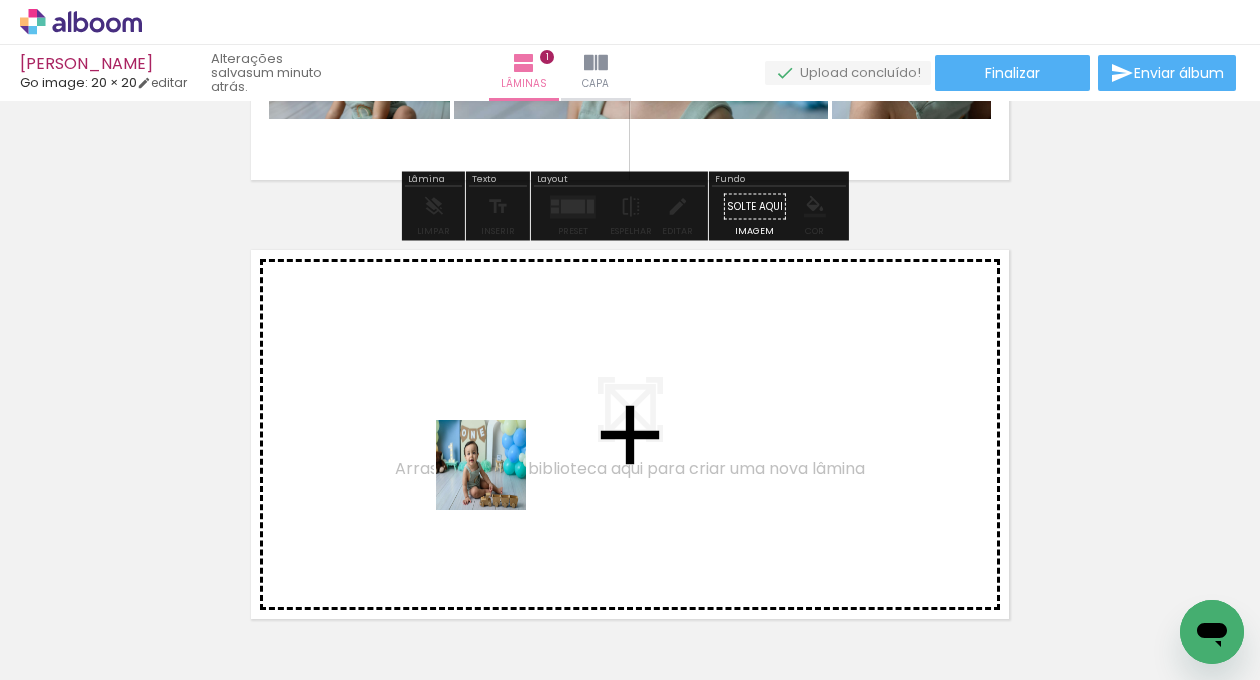 drag, startPoint x: 655, startPoint y: 609, endPoint x: 484, endPoint y: 471, distance: 219.73848 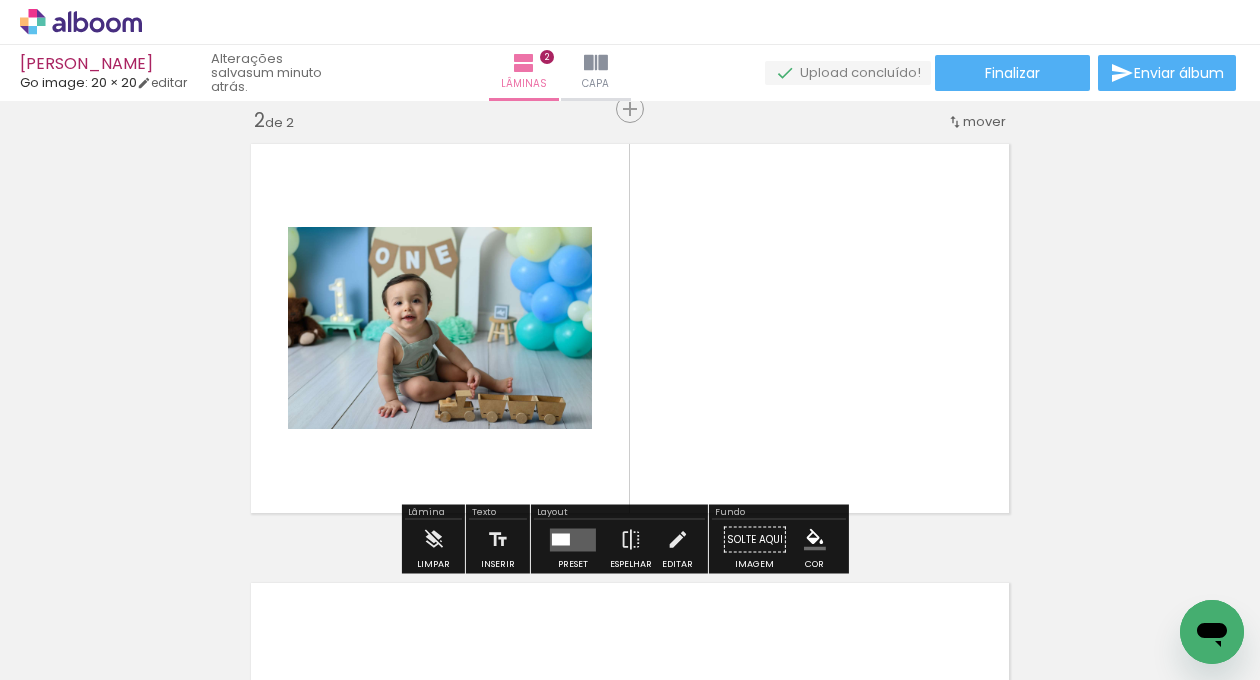 scroll, scrollTop: 464, scrollLeft: 0, axis: vertical 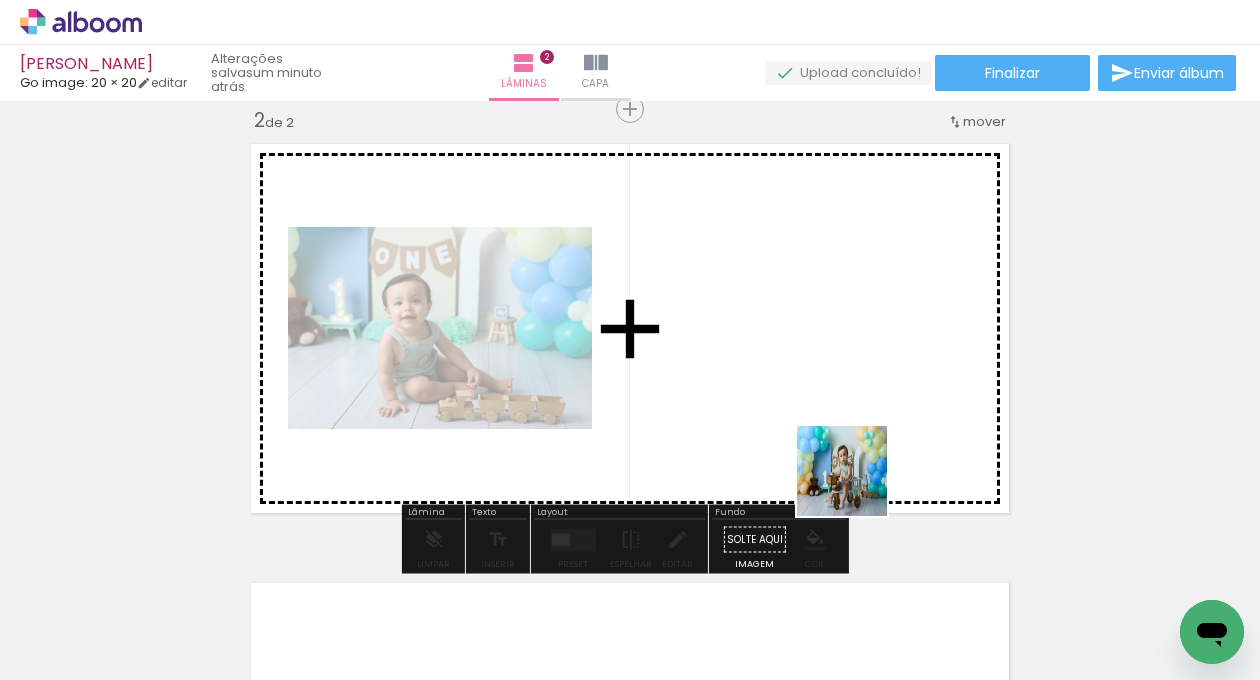 drag, startPoint x: 888, startPoint y: 631, endPoint x: 846, endPoint y: 447, distance: 188.73262 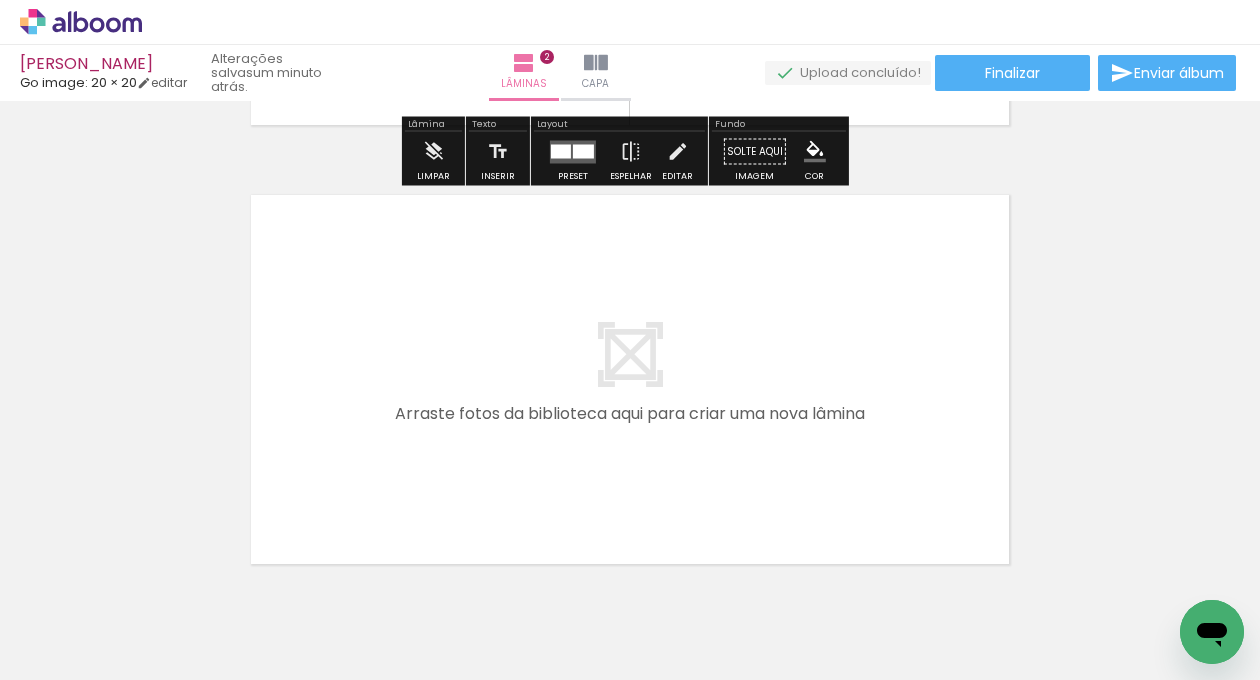 scroll, scrollTop: 853, scrollLeft: 0, axis: vertical 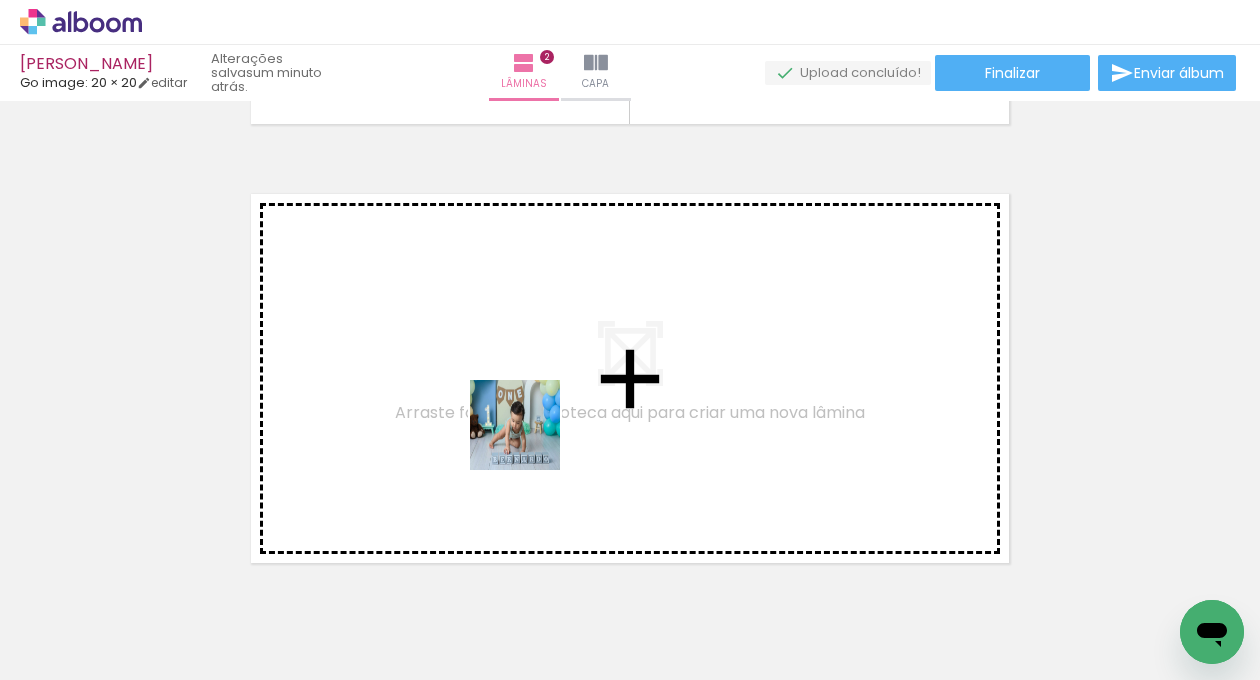 drag, startPoint x: 759, startPoint y: 605, endPoint x: 526, endPoint y: 438, distance: 286.66705 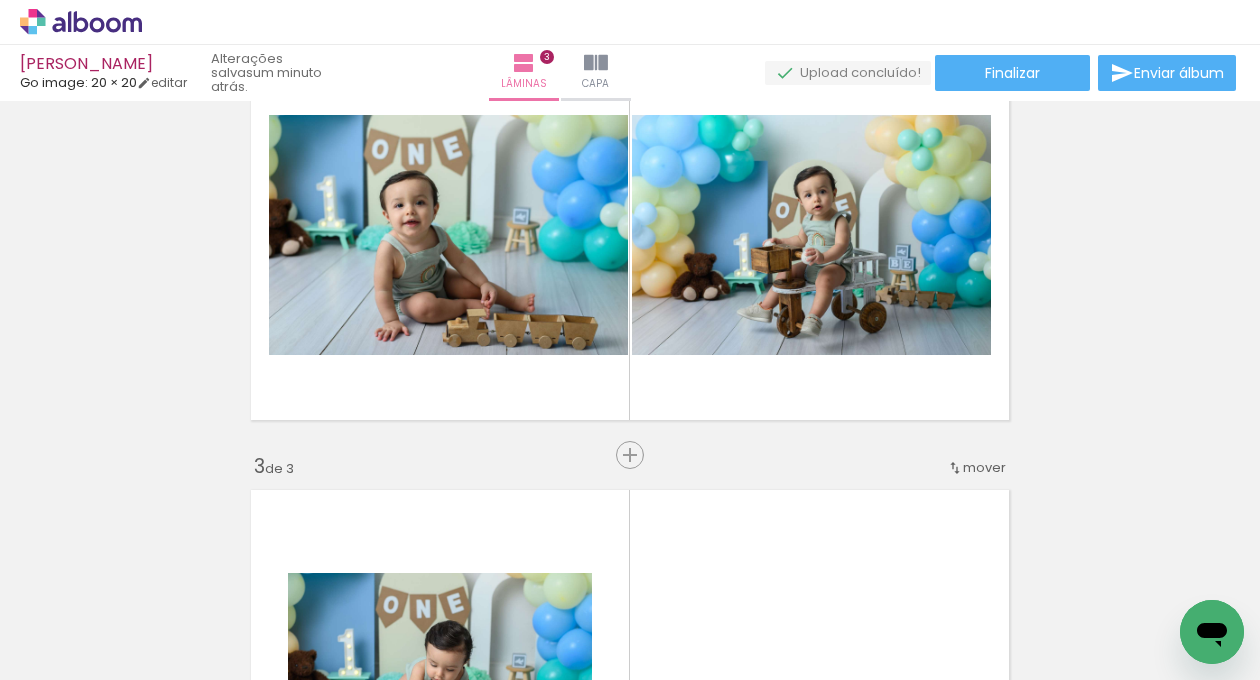 scroll, scrollTop: 499, scrollLeft: 0, axis: vertical 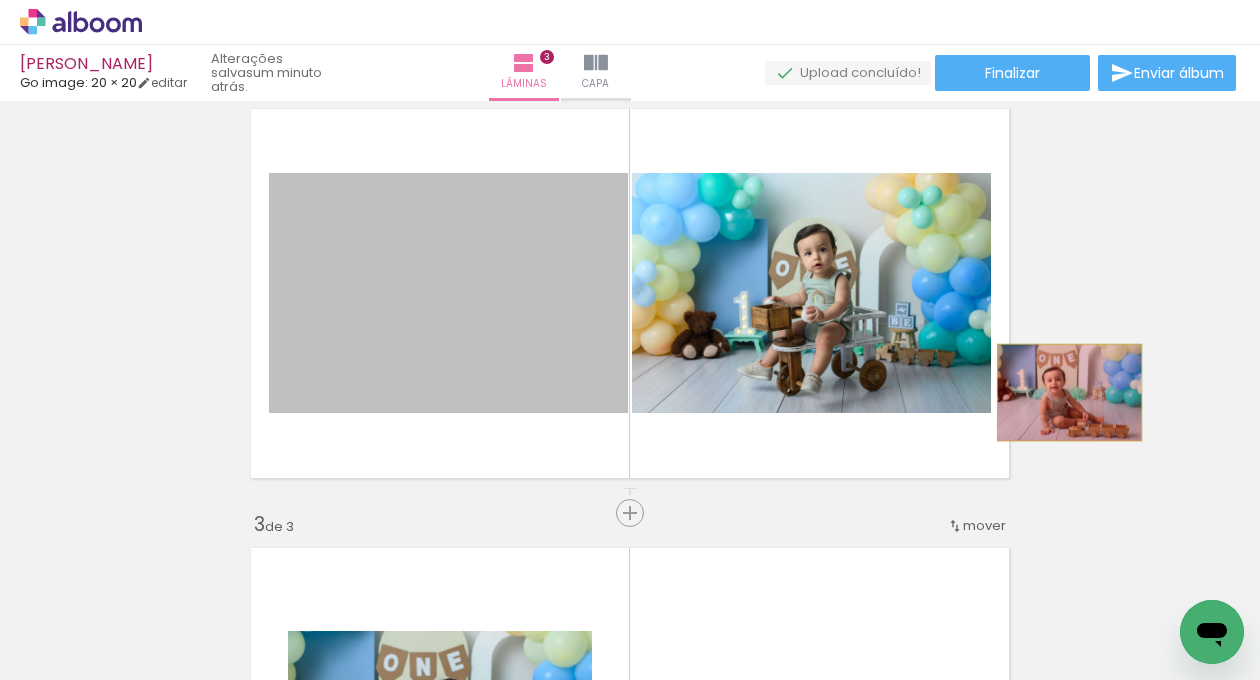 drag, startPoint x: 500, startPoint y: 346, endPoint x: 1062, endPoint y: 392, distance: 563.8794 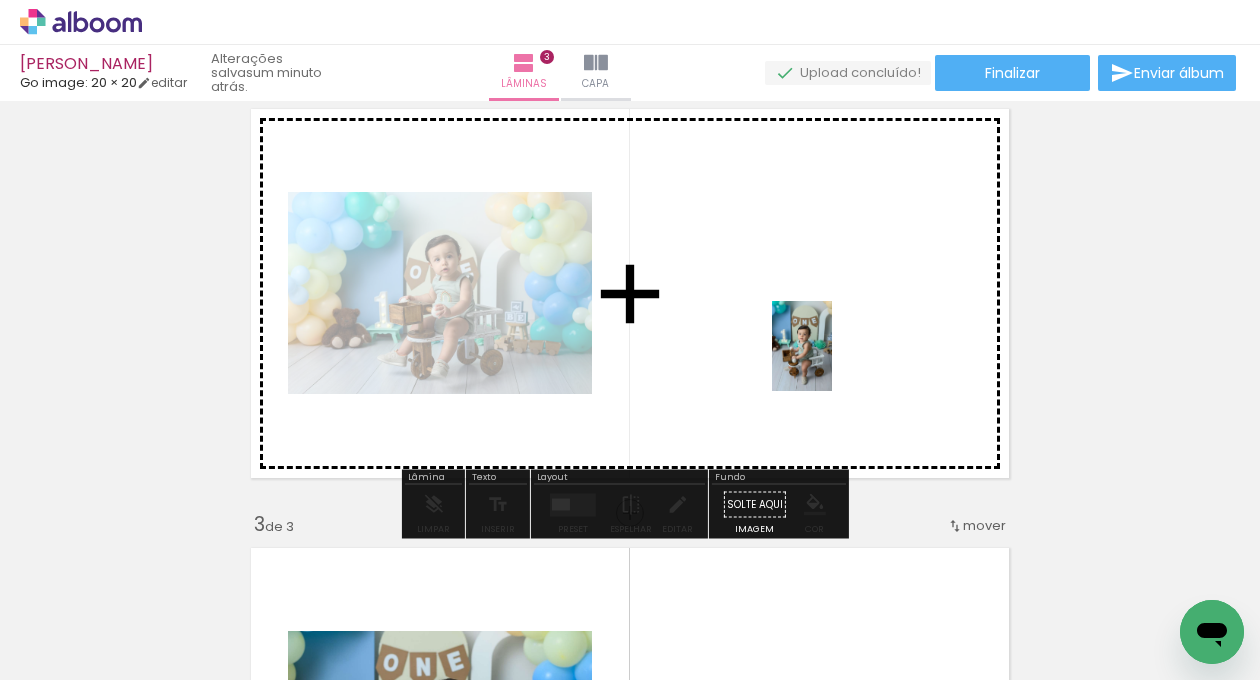 drag, startPoint x: 986, startPoint y: 602, endPoint x: 832, endPoint y: 361, distance: 286.00174 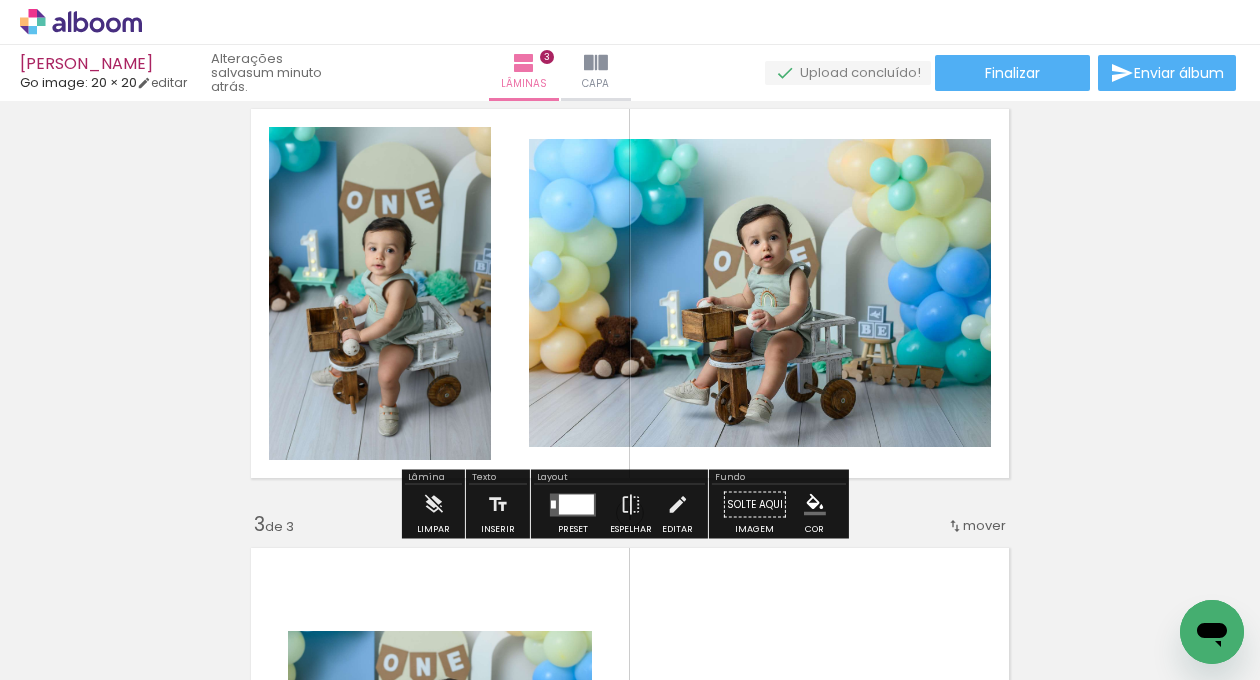 click at bounding box center [576, 504] 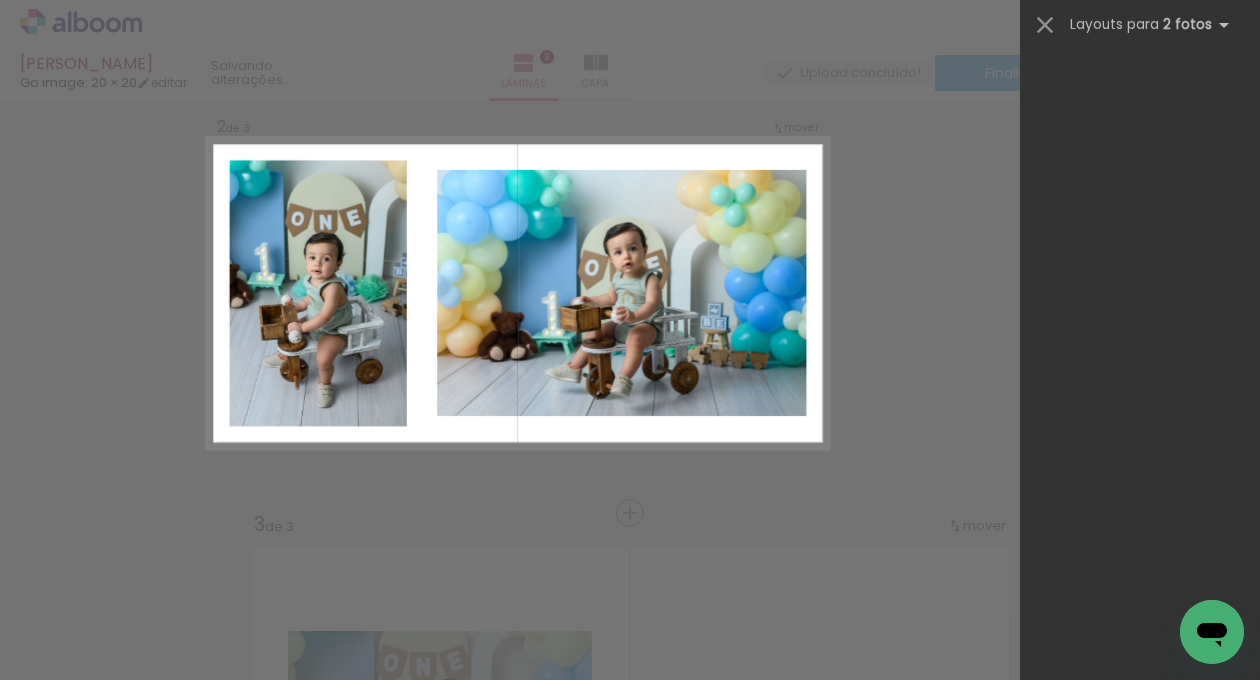 scroll, scrollTop: 0, scrollLeft: 0, axis: both 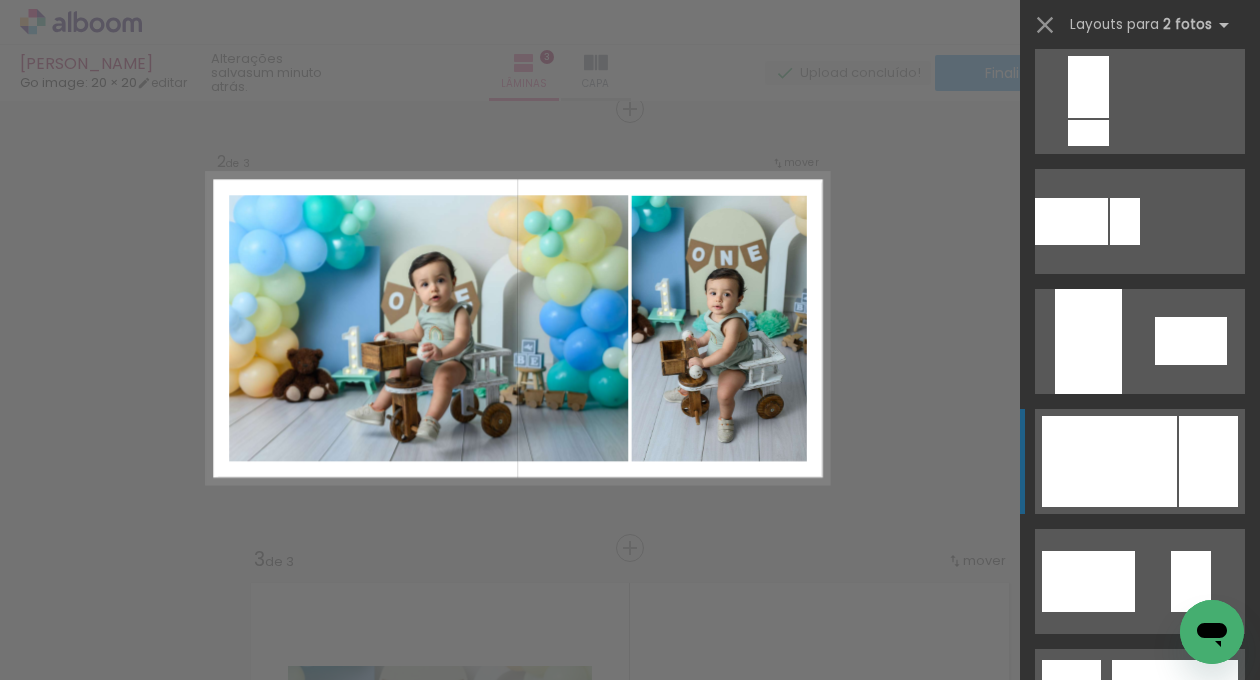 click at bounding box center [1109, 461] 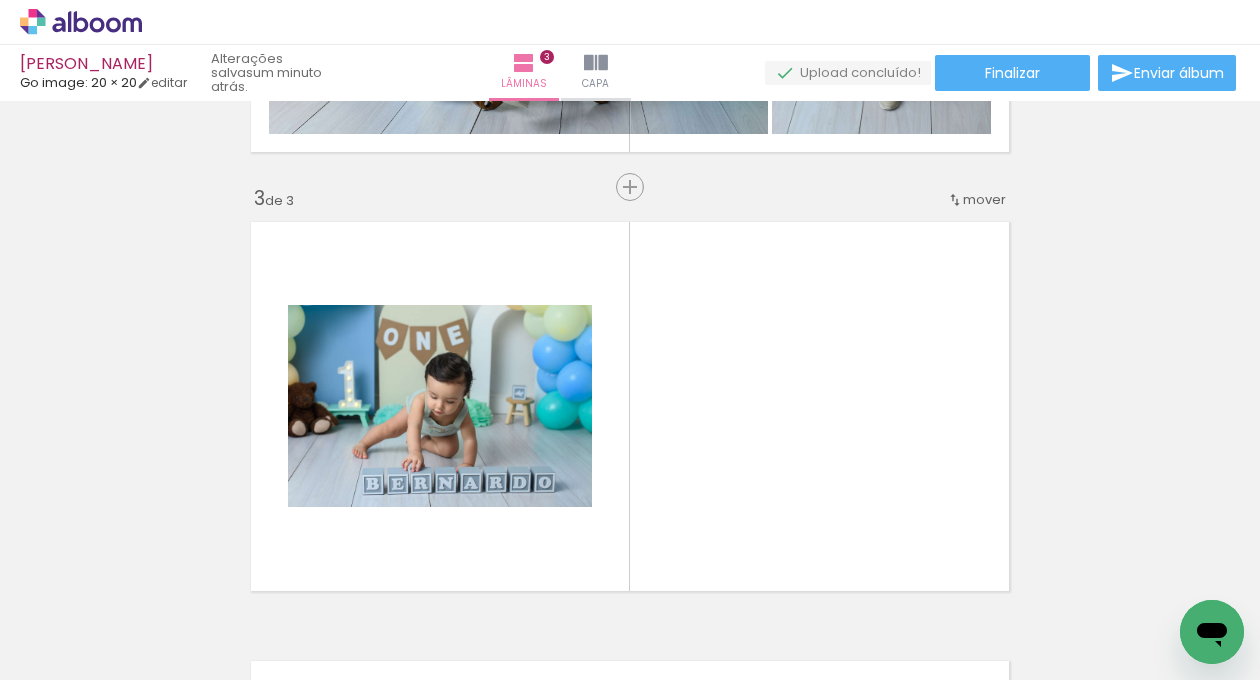 scroll, scrollTop: 863, scrollLeft: 0, axis: vertical 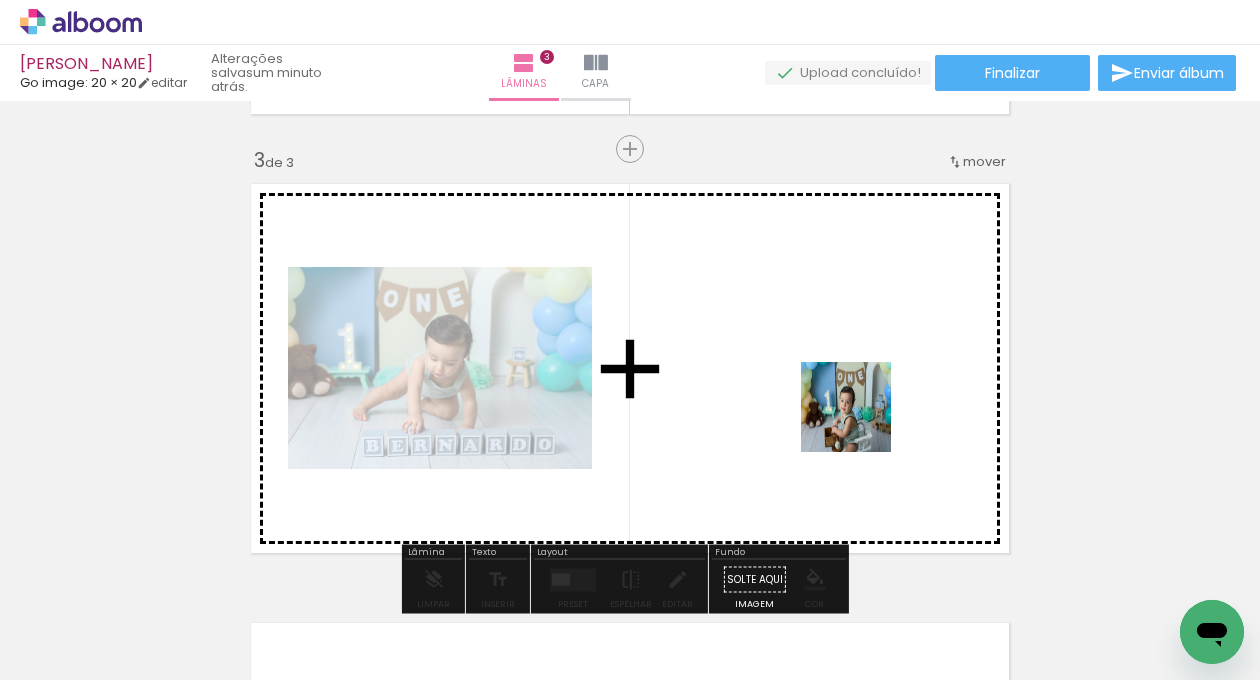 drag, startPoint x: 1110, startPoint y: 616, endPoint x: 814, endPoint y: 400, distance: 366.43143 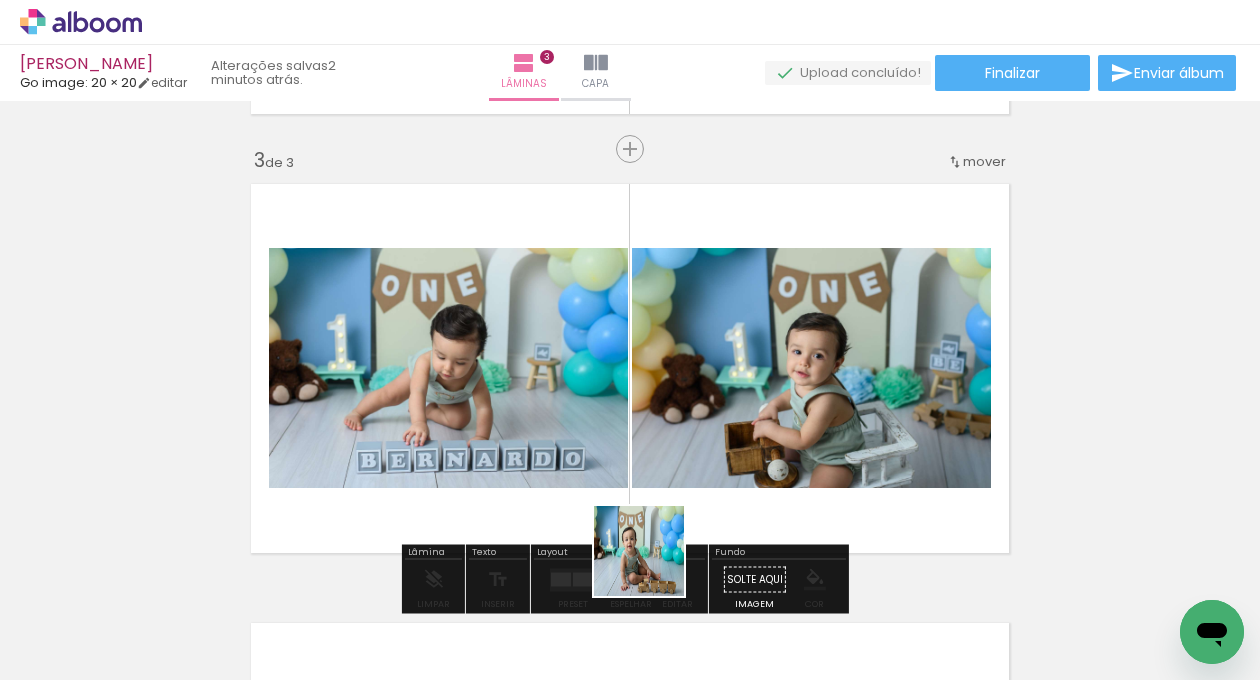 drag, startPoint x: 654, startPoint y: 613, endPoint x: 650, endPoint y: 441, distance: 172.04651 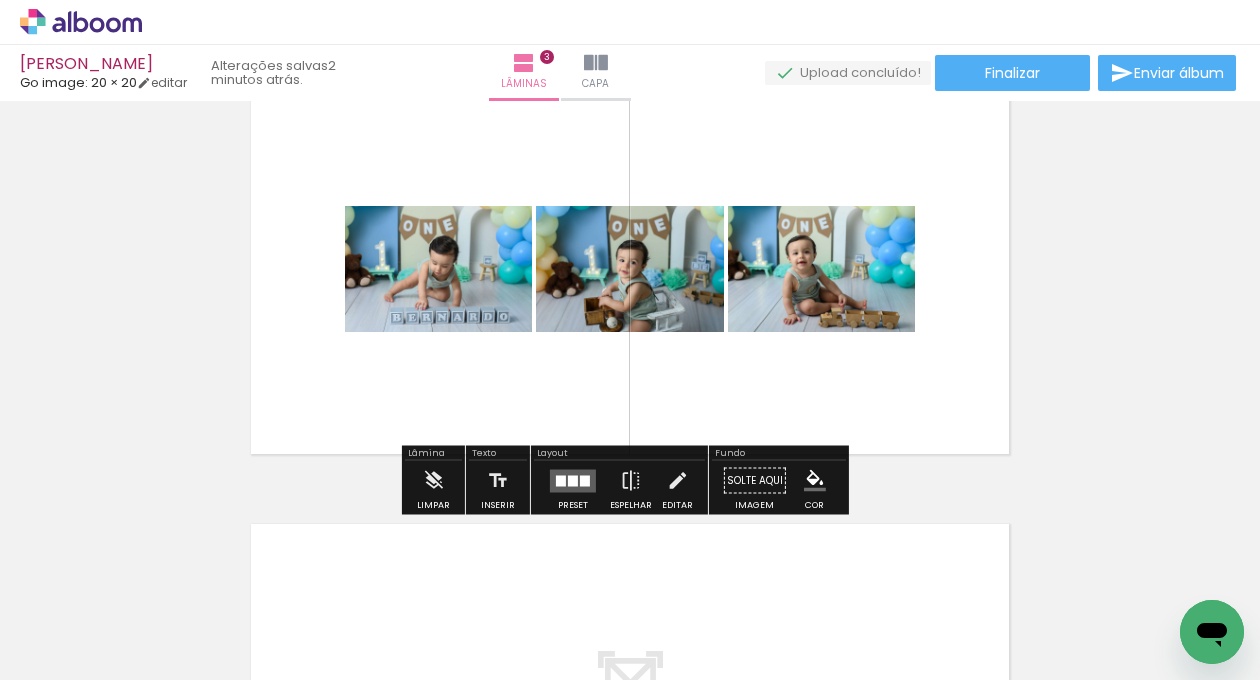 scroll, scrollTop: 996, scrollLeft: 0, axis: vertical 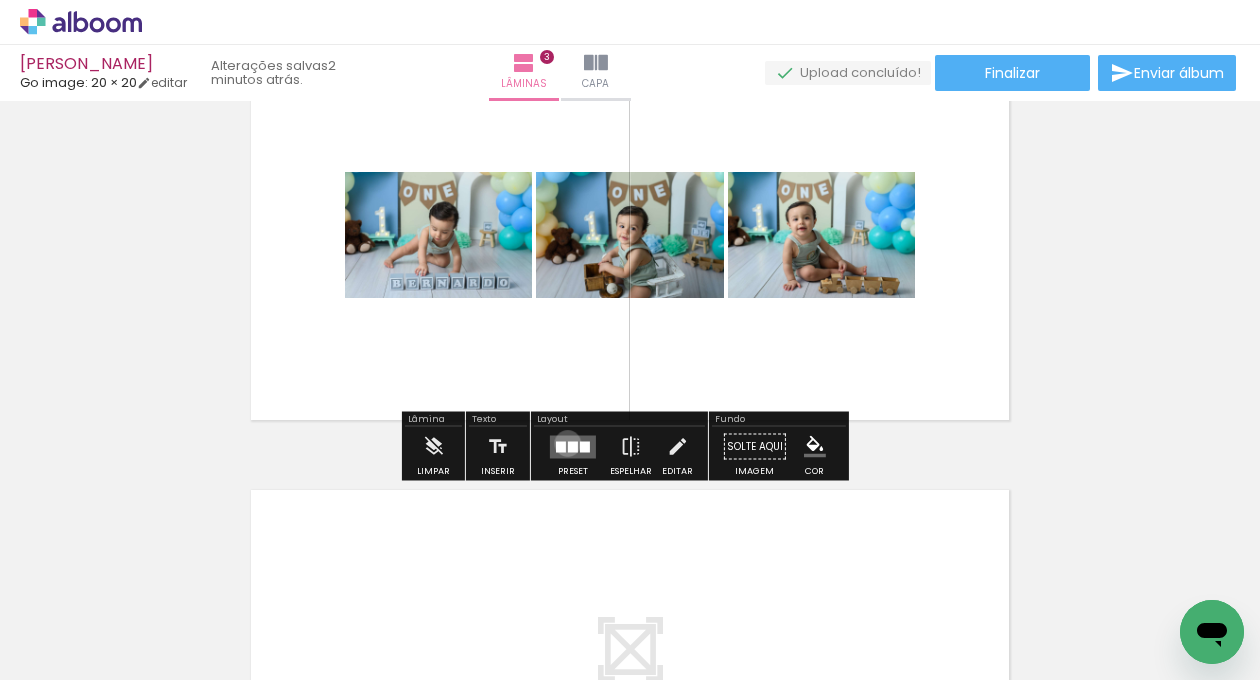 click at bounding box center (573, 446) 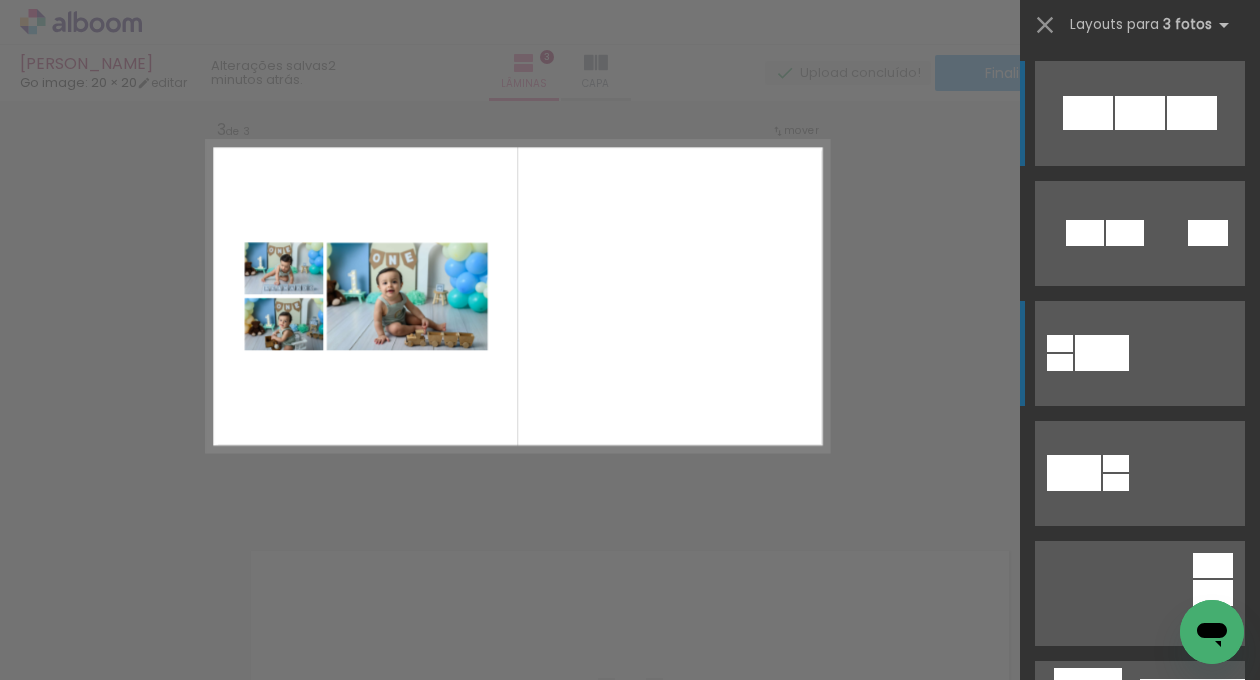 scroll, scrollTop: 906, scrollLeft: 0, axis: vertical 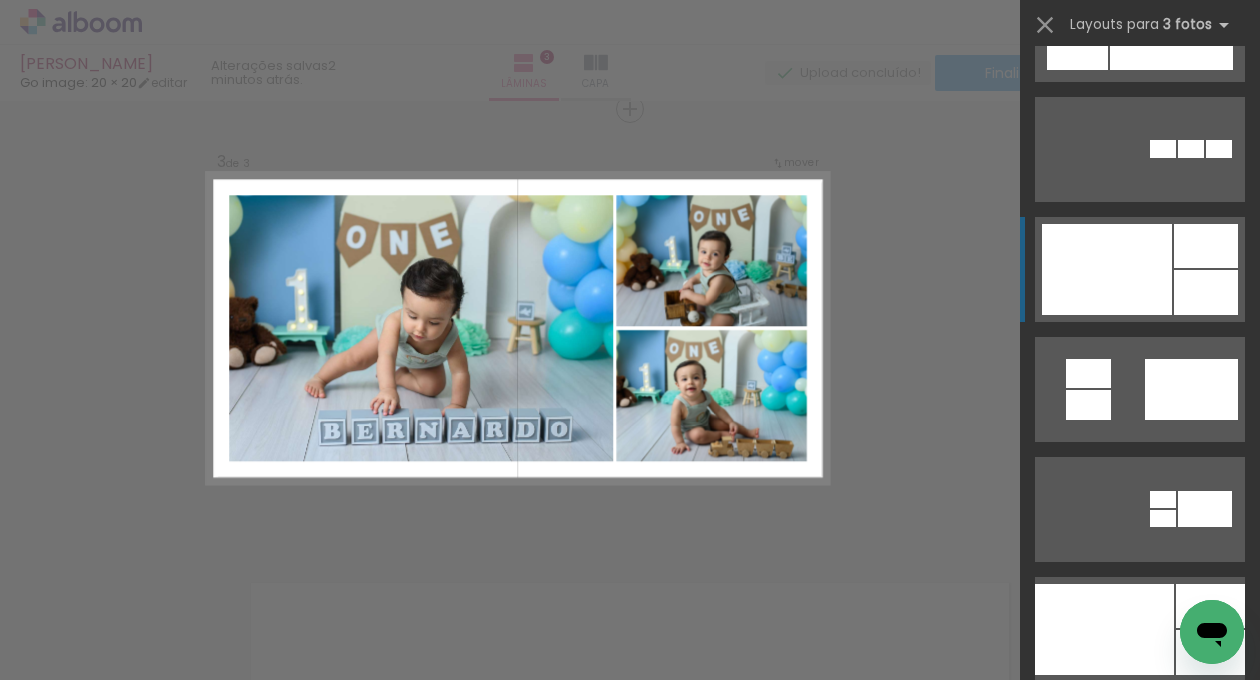 click at bounding box center (1107, 269) 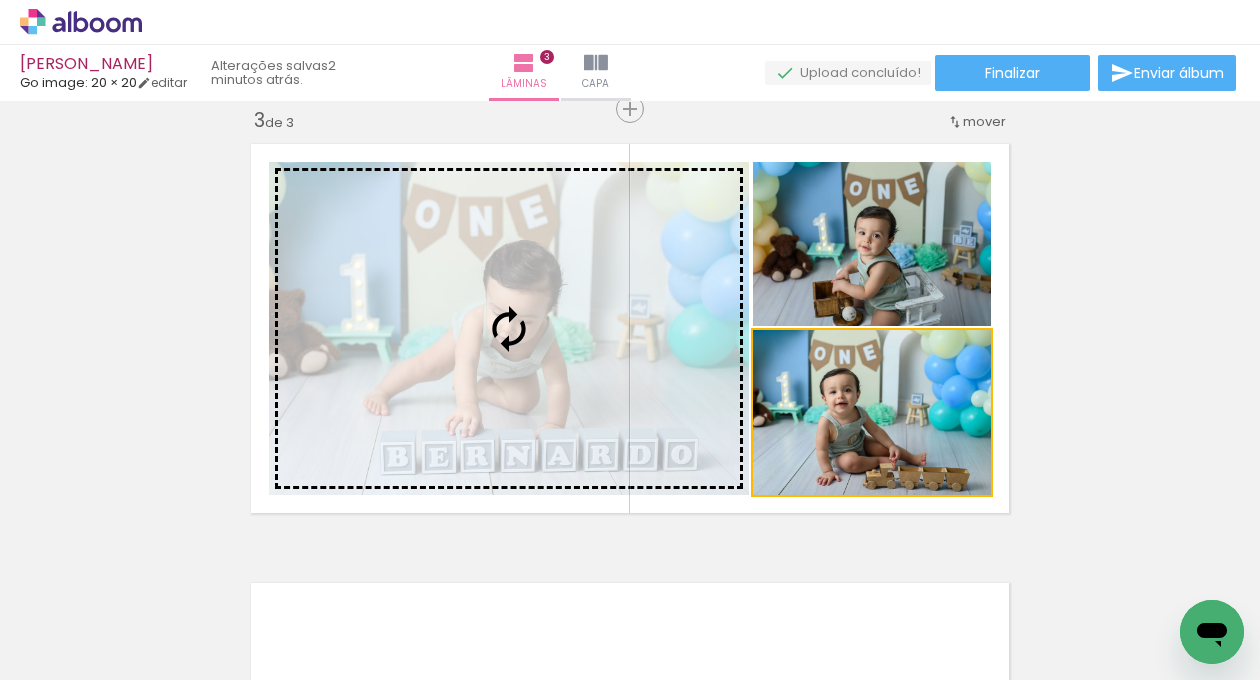 drag, startPoint x: 854, startPoint y: 436, endPoint x: 540, endPoint y: 386, distance: 317.95596 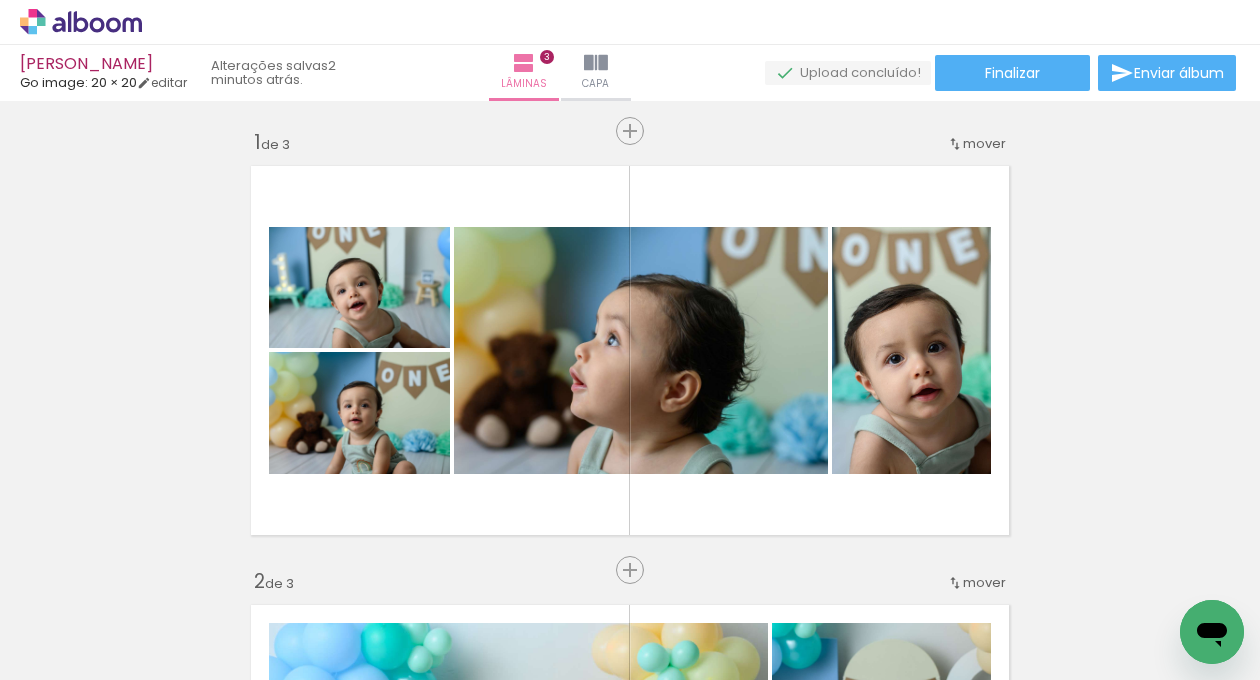 scroll, scrollTop: 0, scrollLeft: 0, axis: both 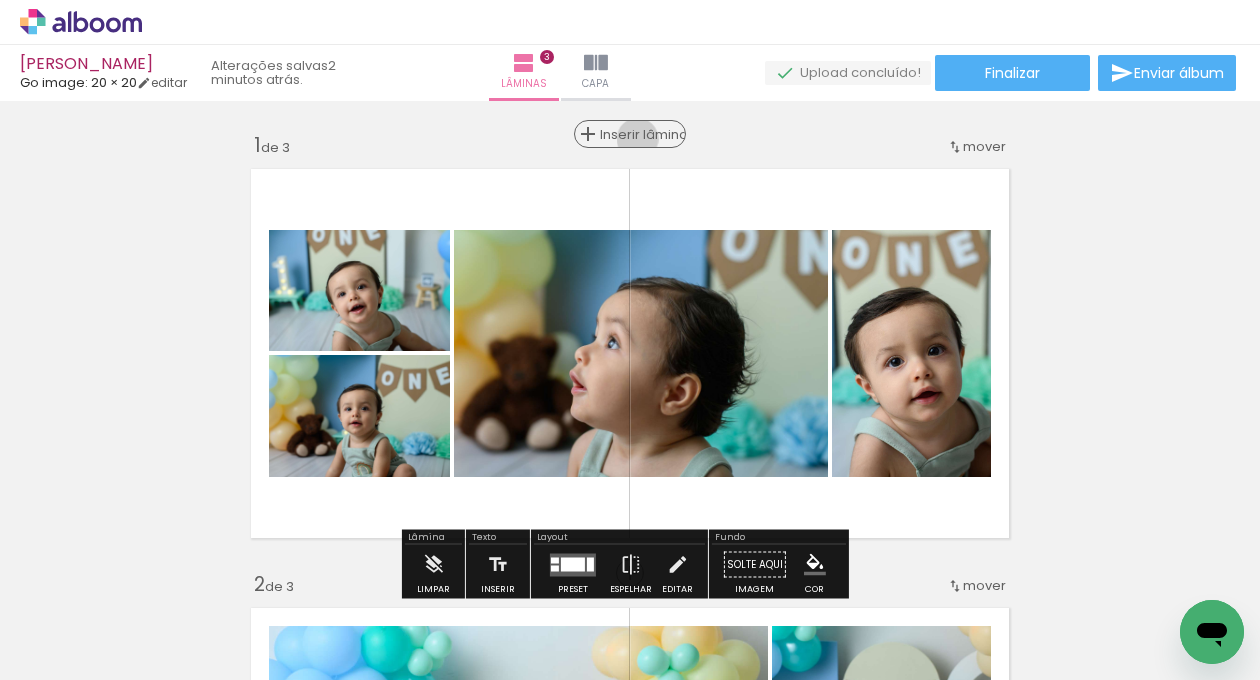 click on "Inserir lâmina" at bounding box center (639, 134) 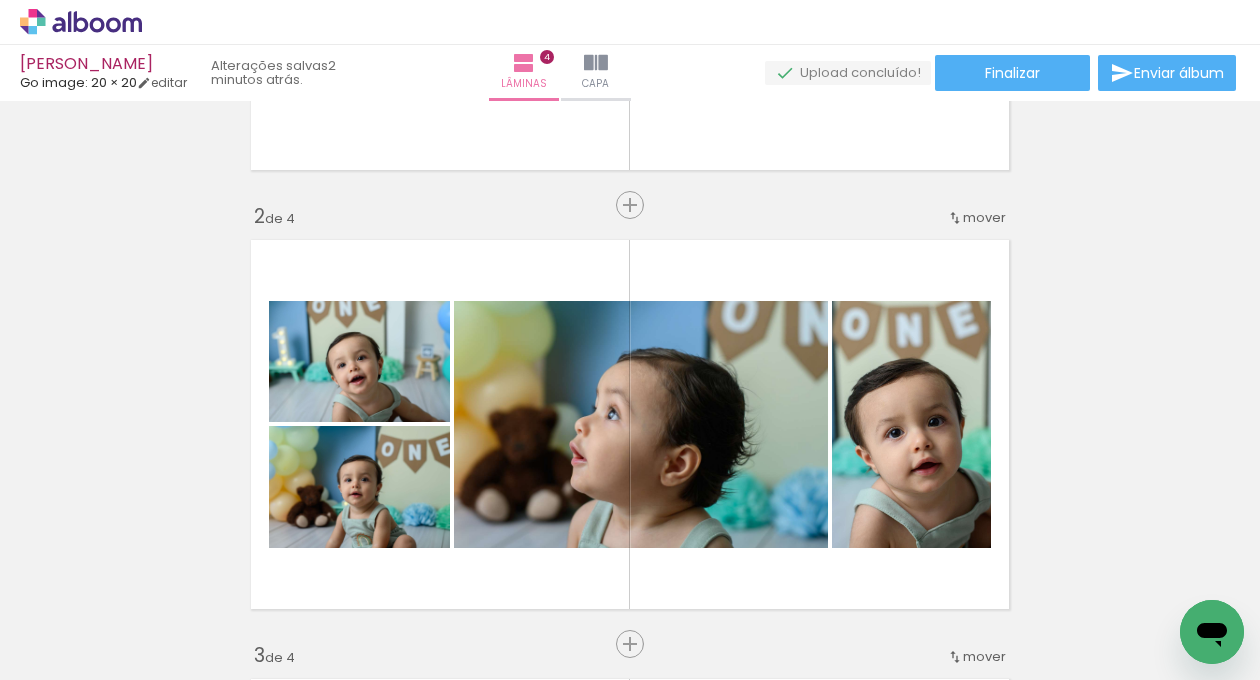 scroll, scrollTop: 367, scrollLeft: 0, axis: vertical 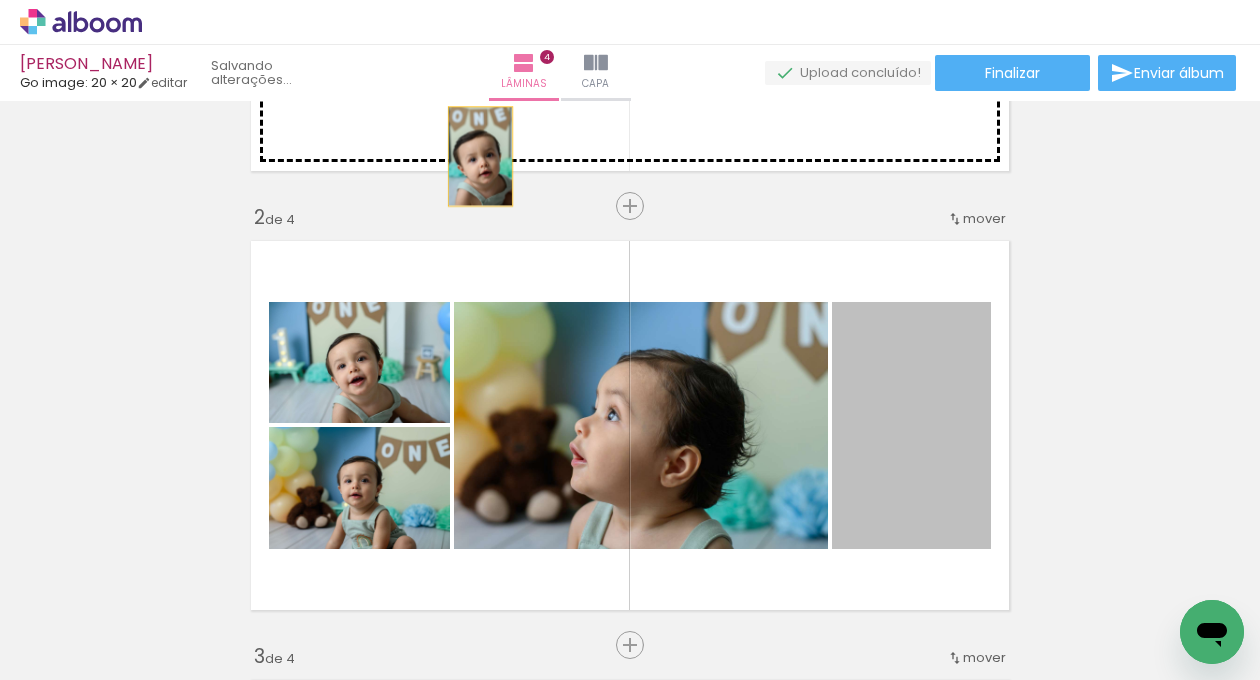 drag, startPoint x: 935, startPoint y: 418, endPoint x: 473, endPoint y: 156, distance: 531.11957 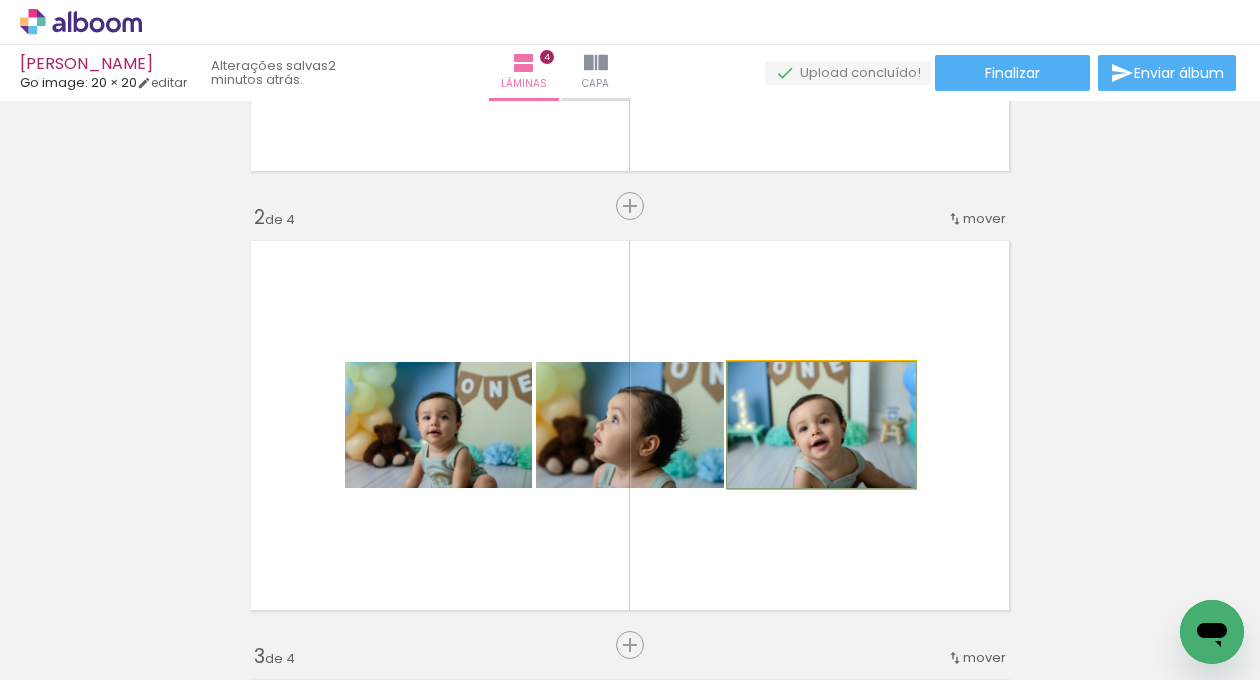 click 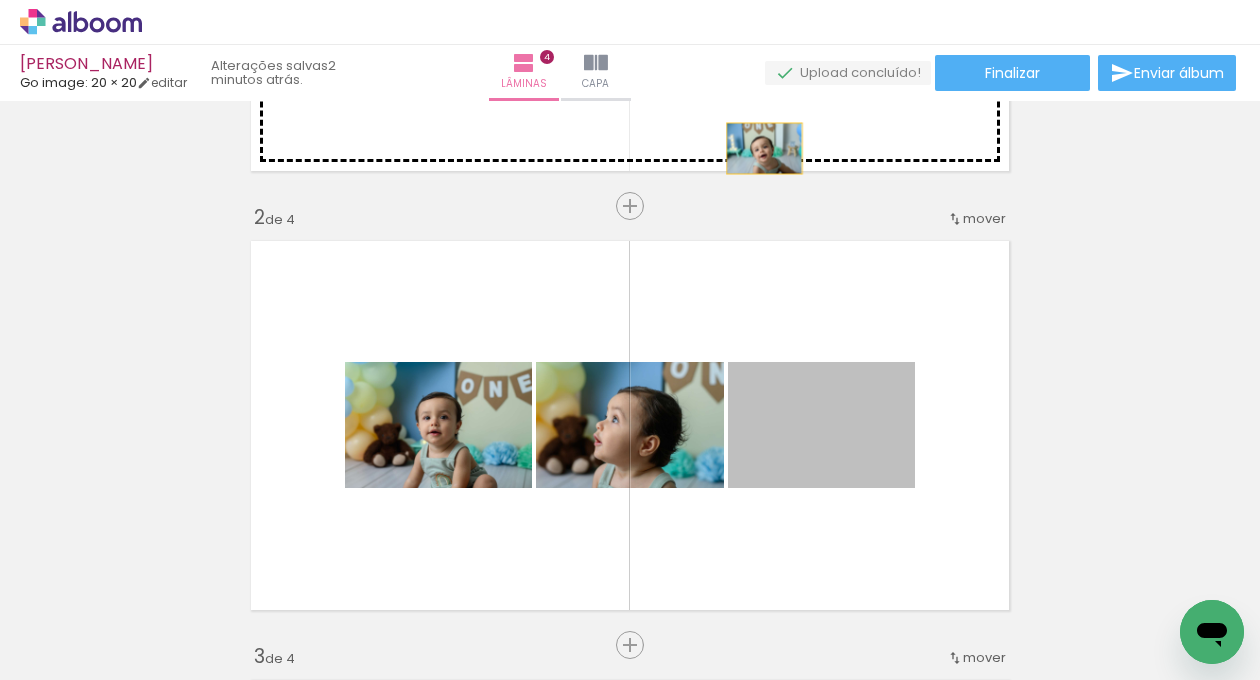 drag, startPoint x: 825, startPoint y: 455, endPoint x: 757, endPoint y: 148, distance: 314.44077 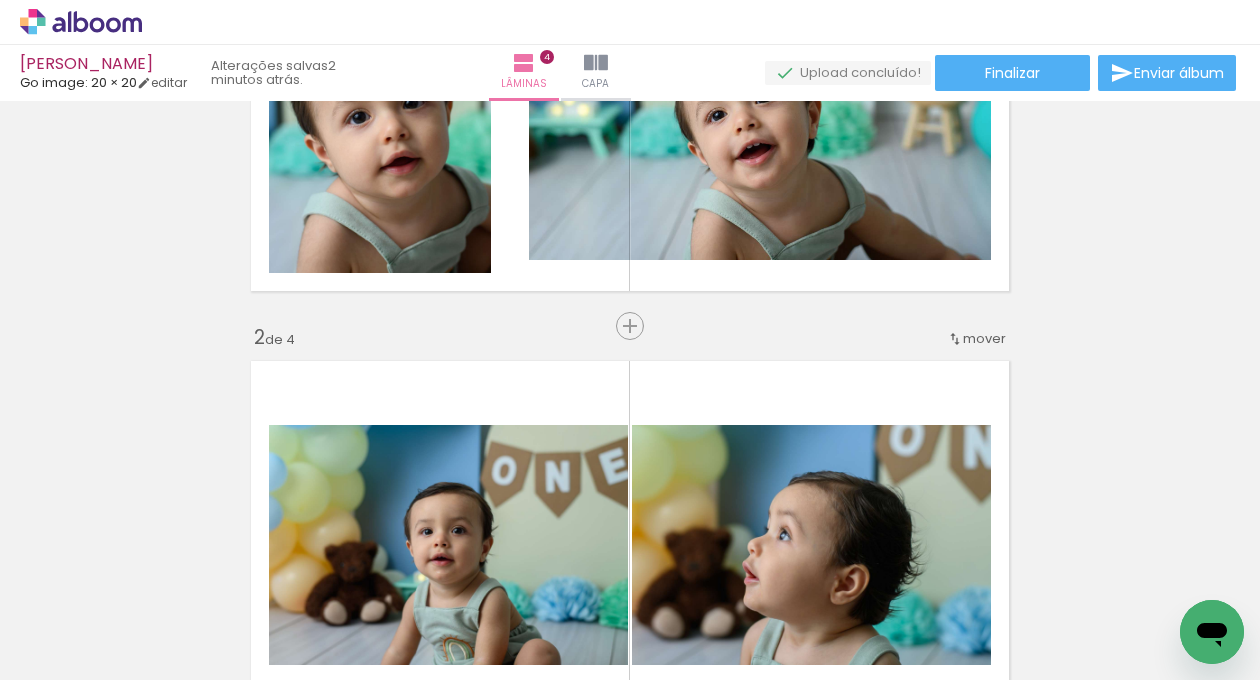 scroll, scrollTop: 239, scrollLeft: 0, axis: vertical 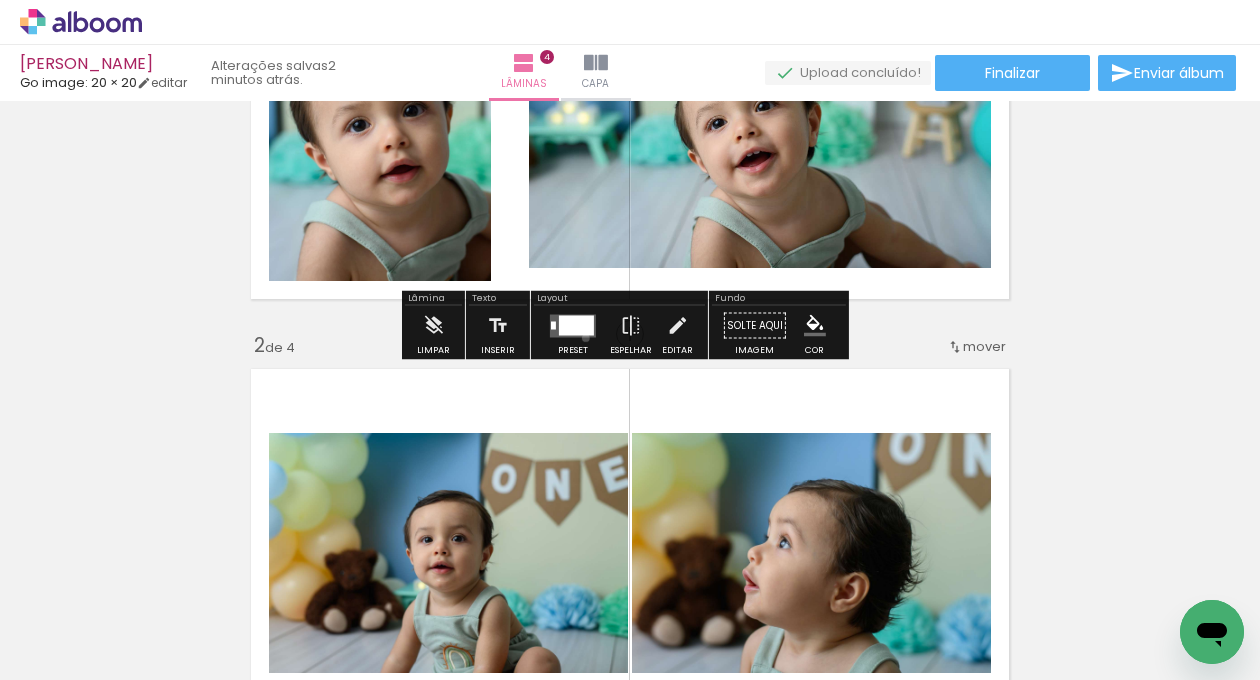 click at bounding box center [573, 326] 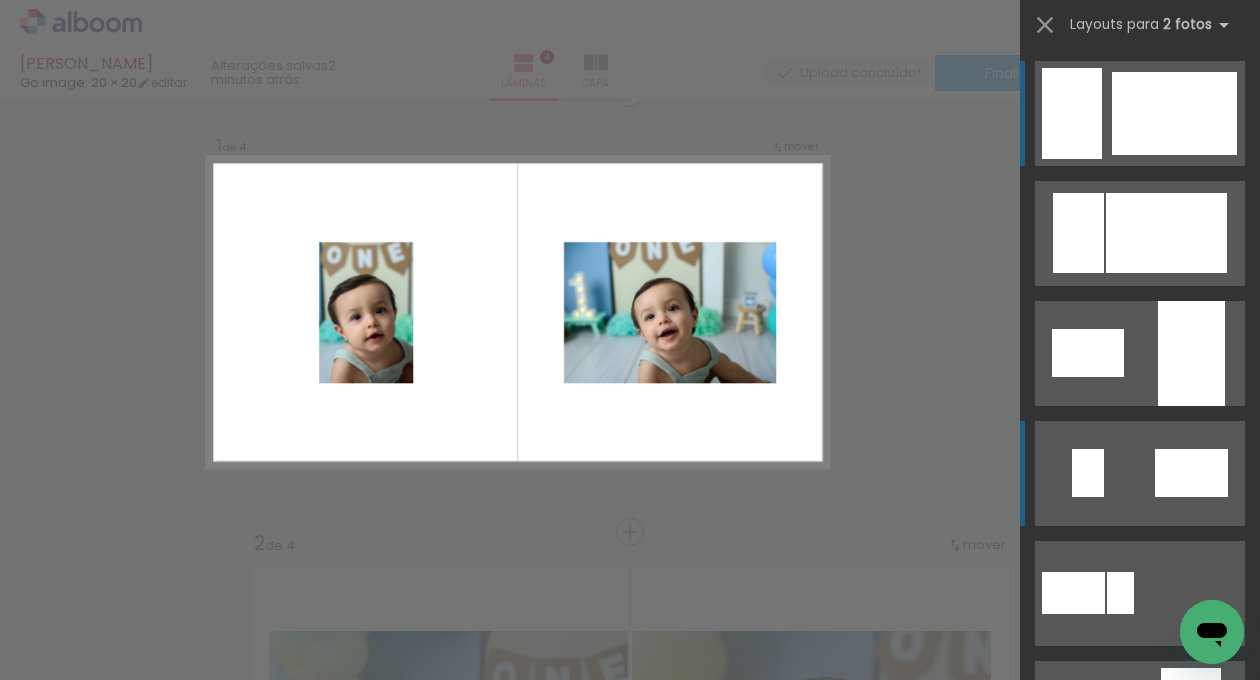 scroll, scrollTop: 25, scrollLeft: 0, axis: vertical 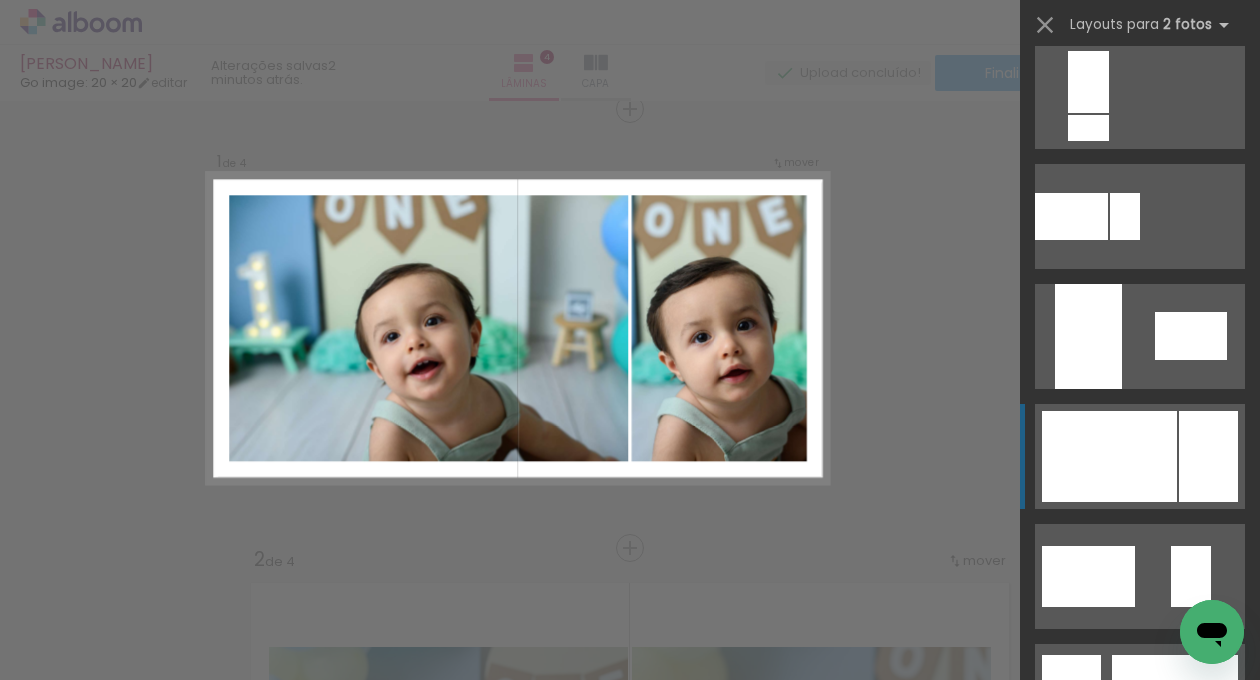 click at bounding box center [1175, 1056] 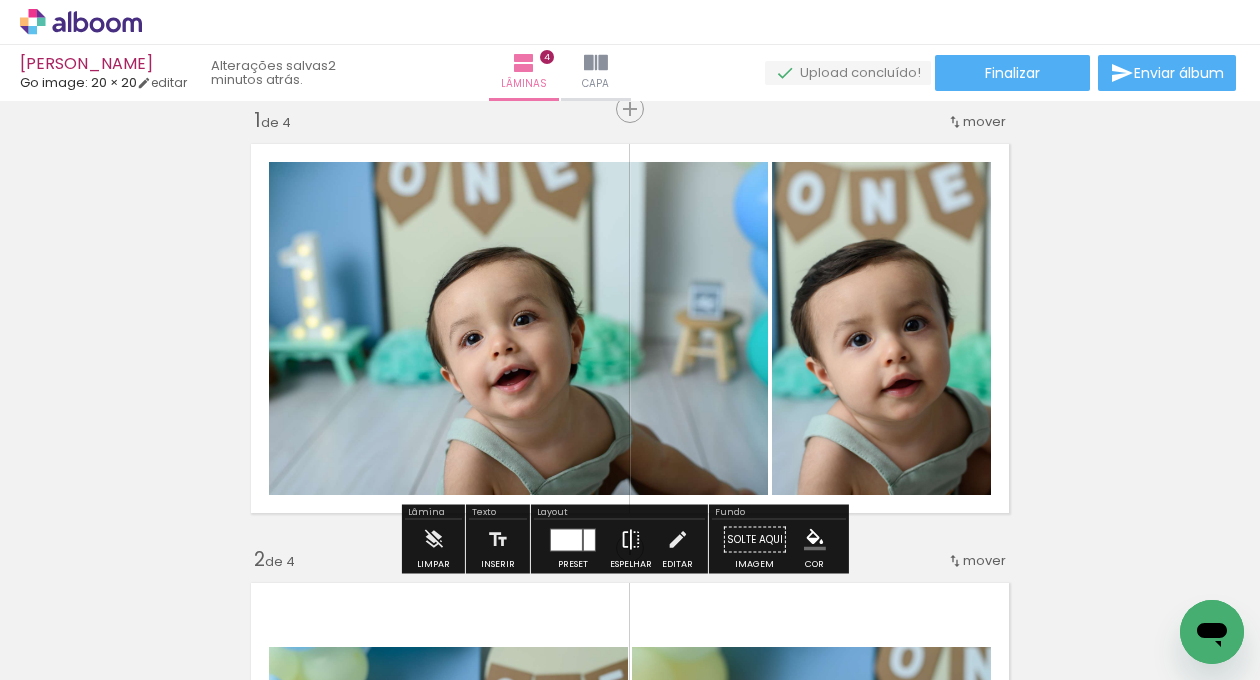 click at bounding box center (631, 540) 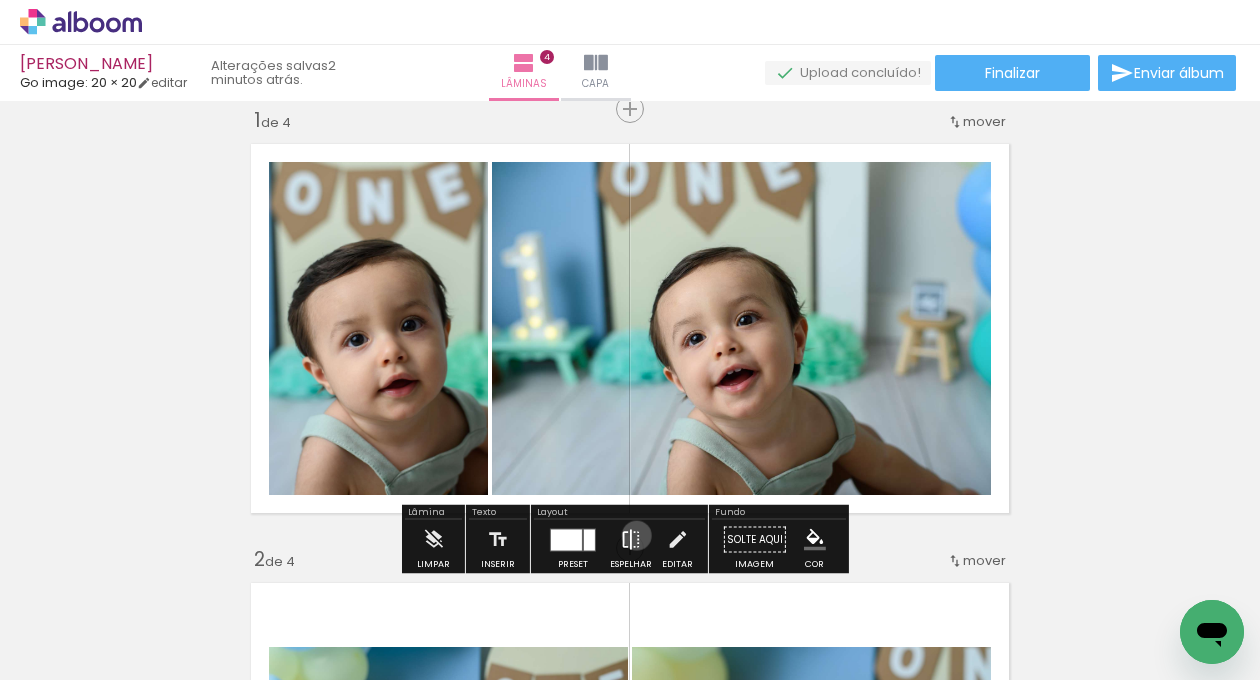 click at bounding box center [631, 540] 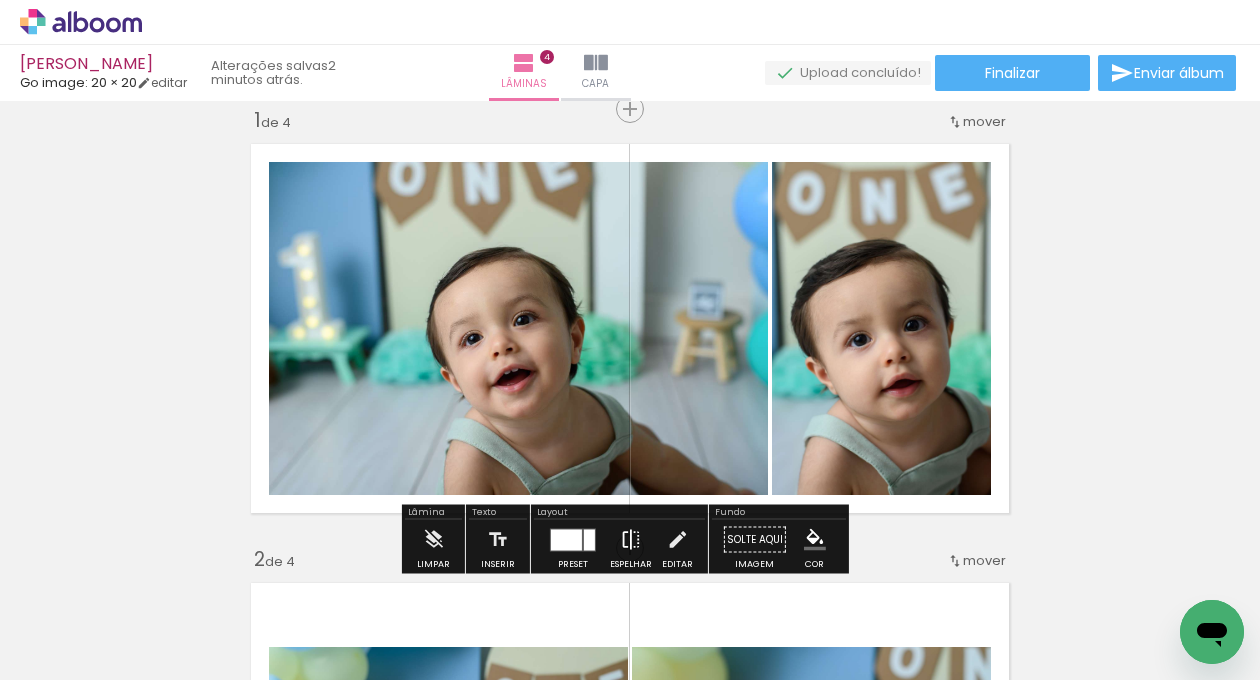 click at bounding box center [631, 540] 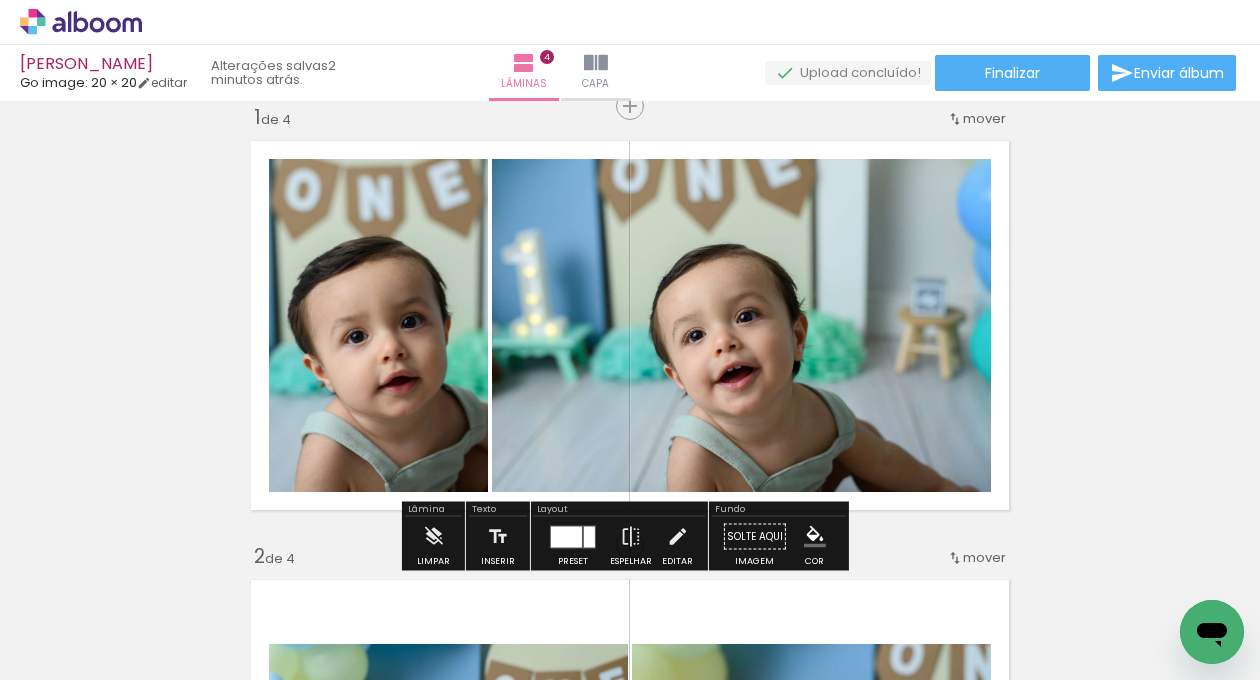 scroll, scrollTop: 29, scrollLeft: 0, axis: vertical 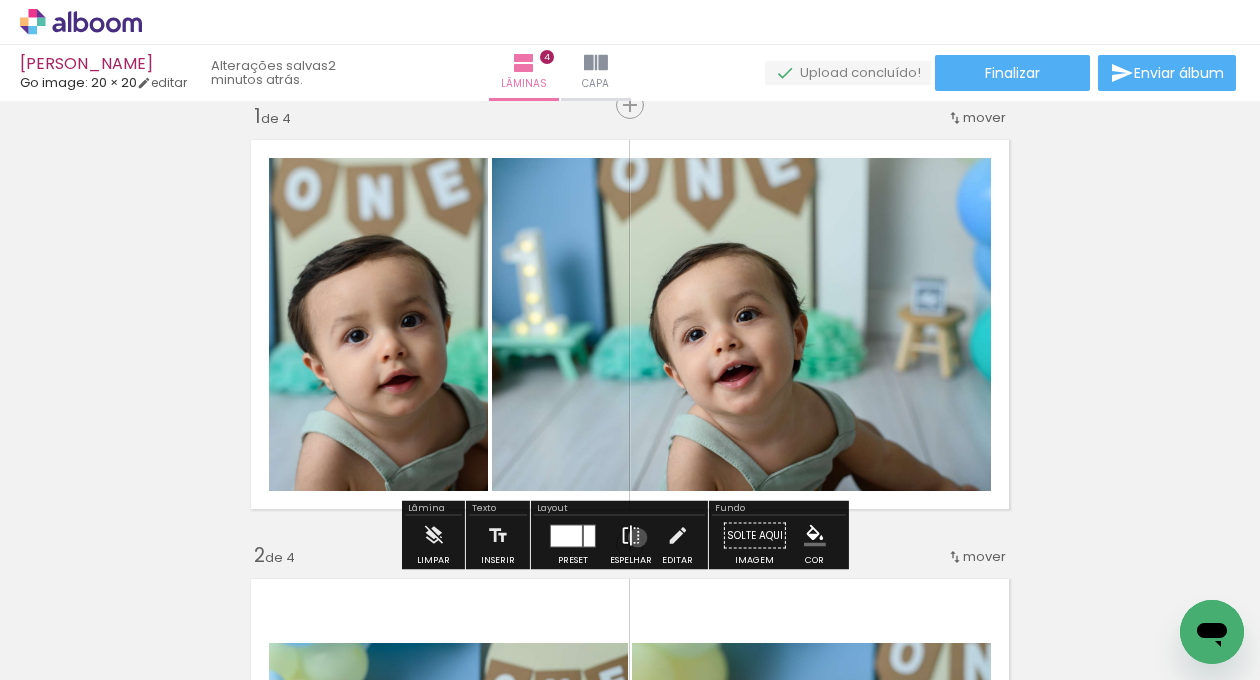 click at bounding box center [631, 536] 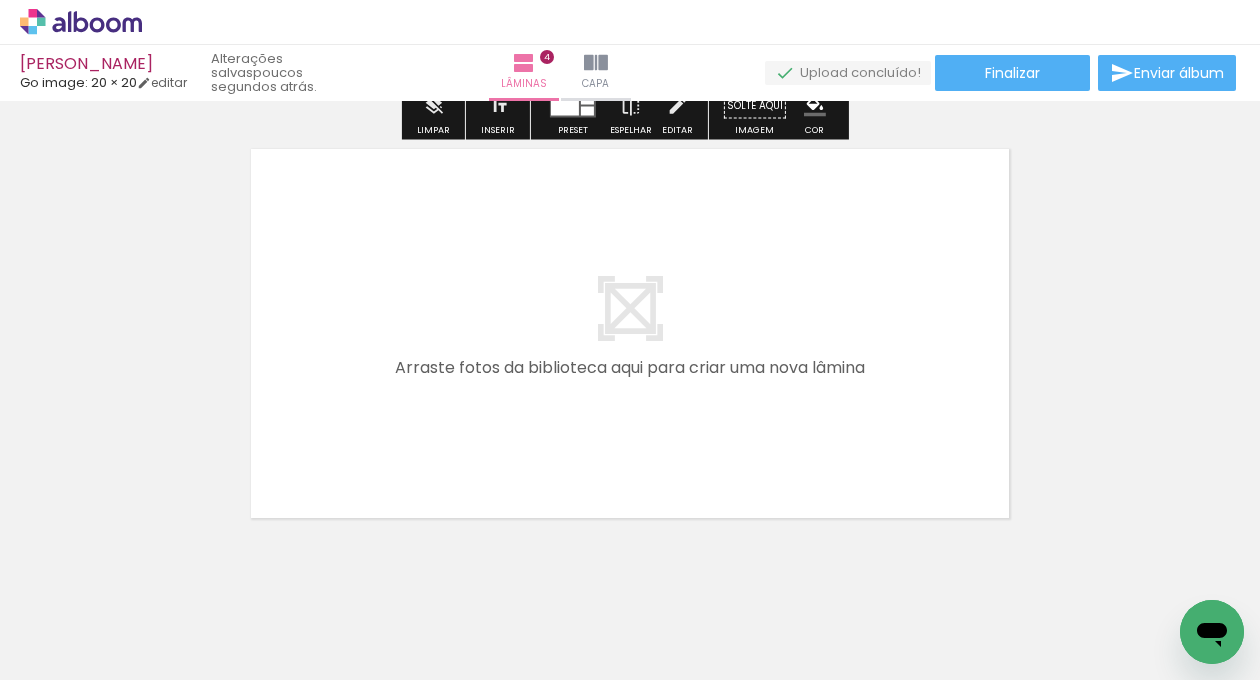 scroll, scrollTop: 1780, scrollLeft: 0, axis: vertical 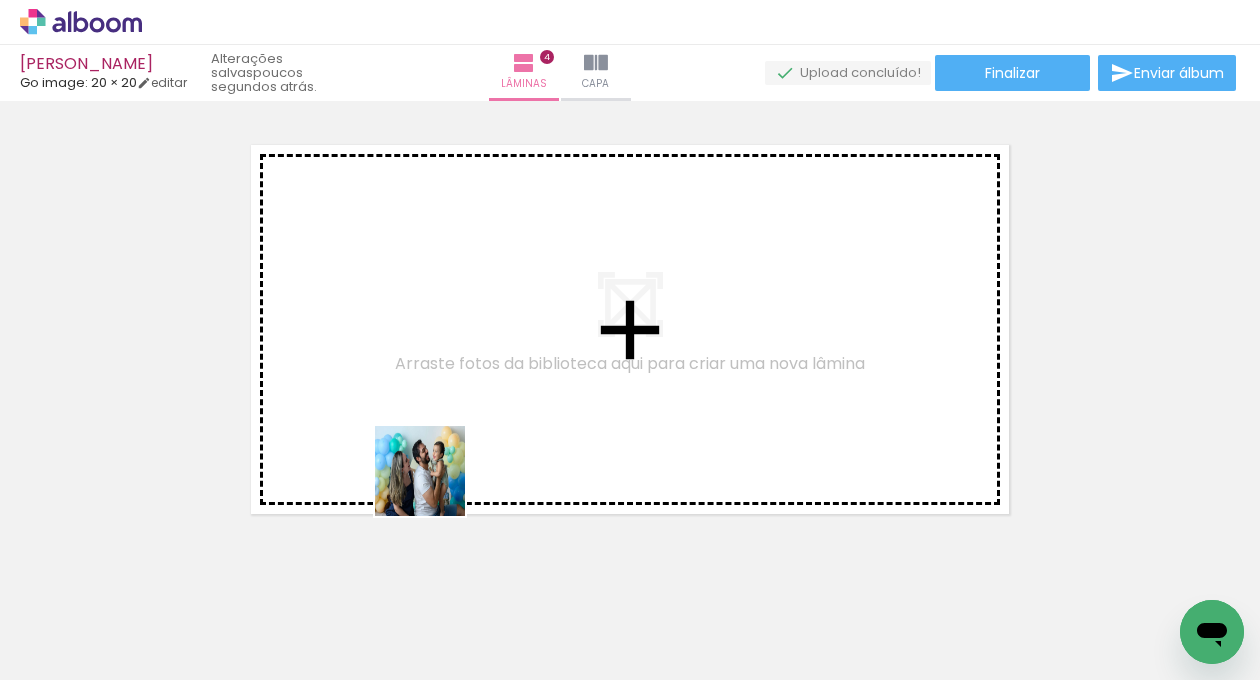 drag, startPoint x: 461, startPoint y: 629, endPoint x: 547, endPoint y: 523, distance: 136.49908 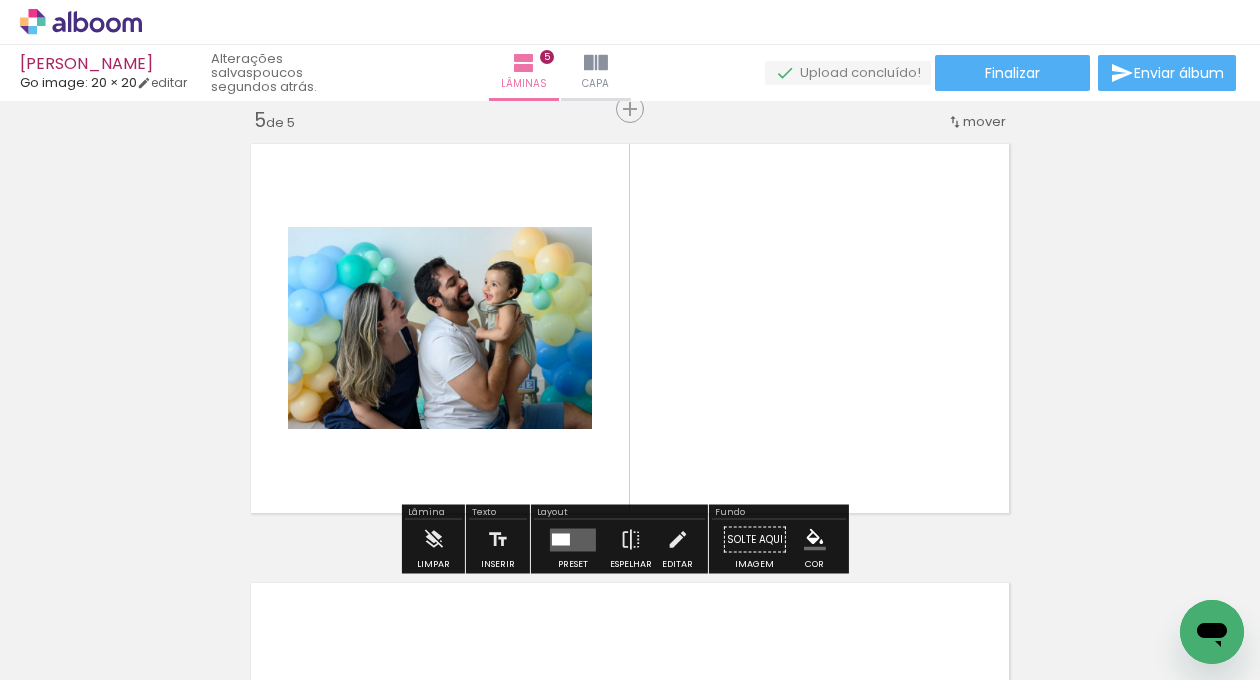 scroll, scrollTop: 1781, scrollLeft: 0, axis: vertical 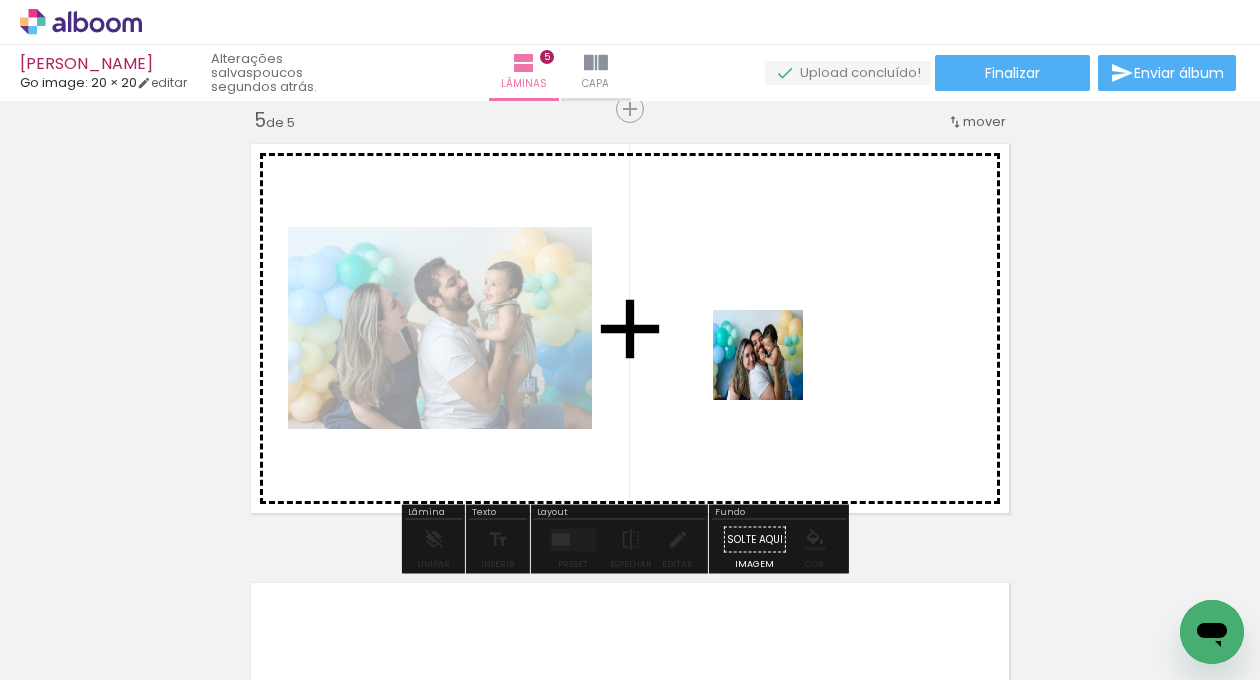 drag, startPoint x: 577, startPoint y: 607, endPoint x: 790, endPoint y: 335, distance: 345.47504 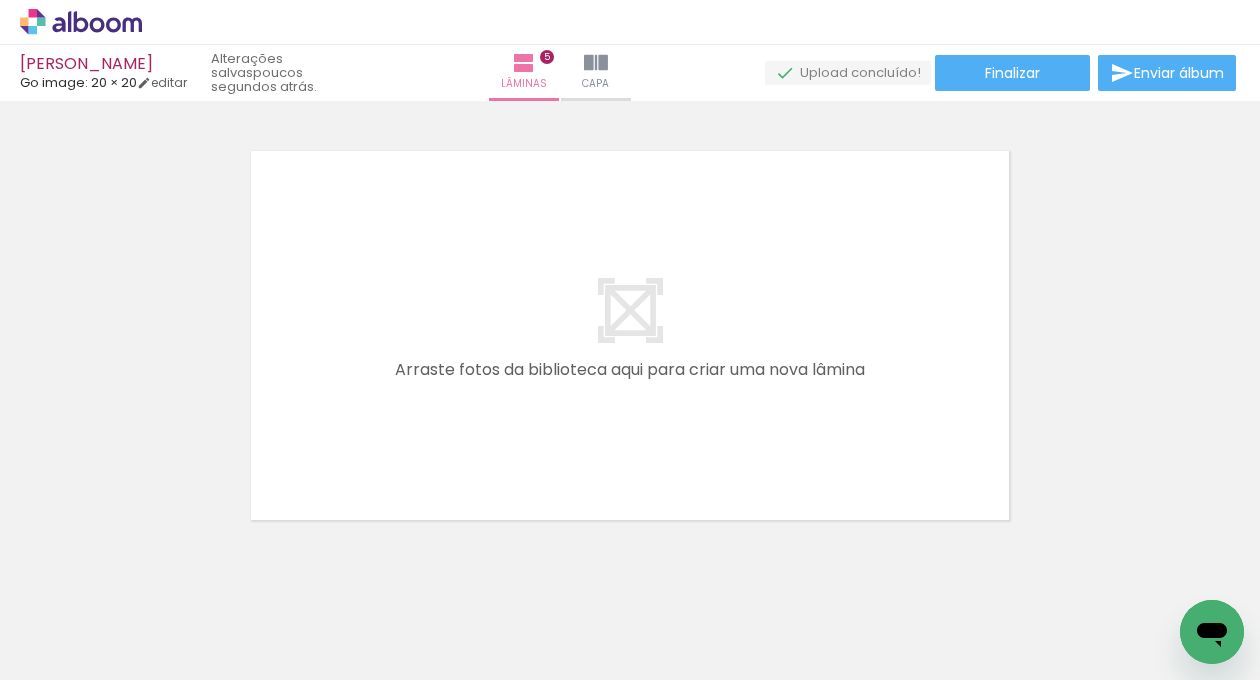 scroll, scrollTop: 2227, scrollLeft: 0, axis: vertical 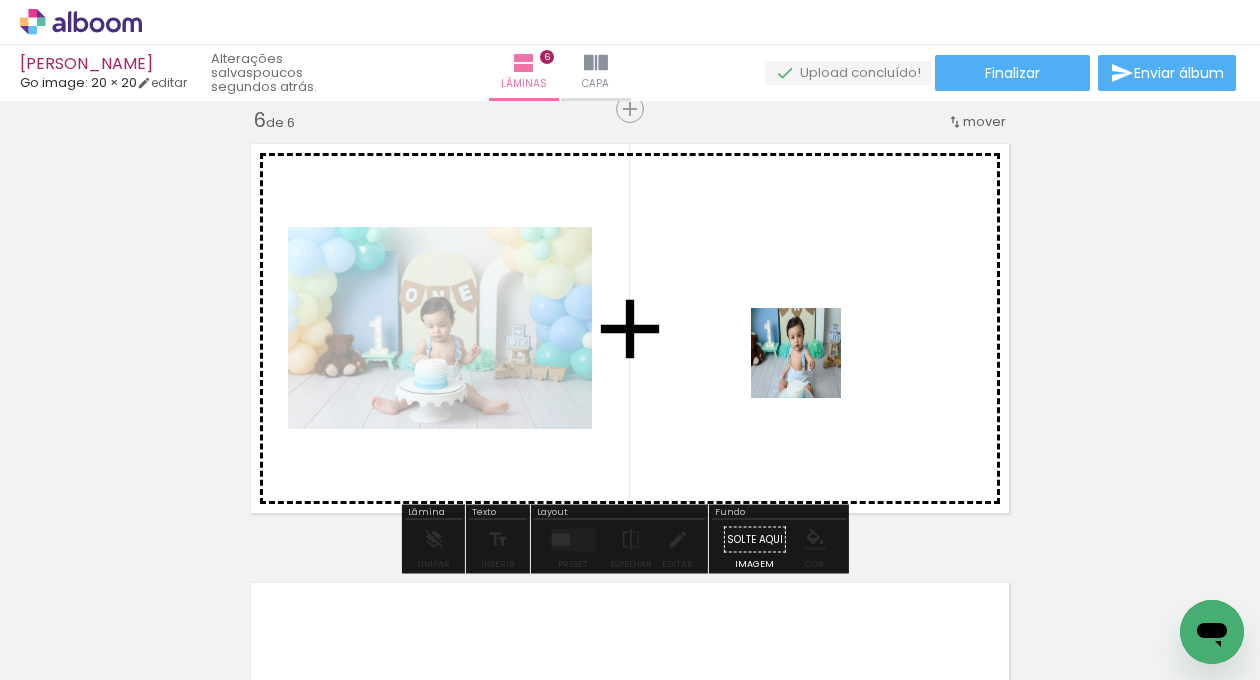 drag, startPoint x: 512, startPoint y: 633, endPoint x: 812, endPoint y: 367, distance: 400.94388 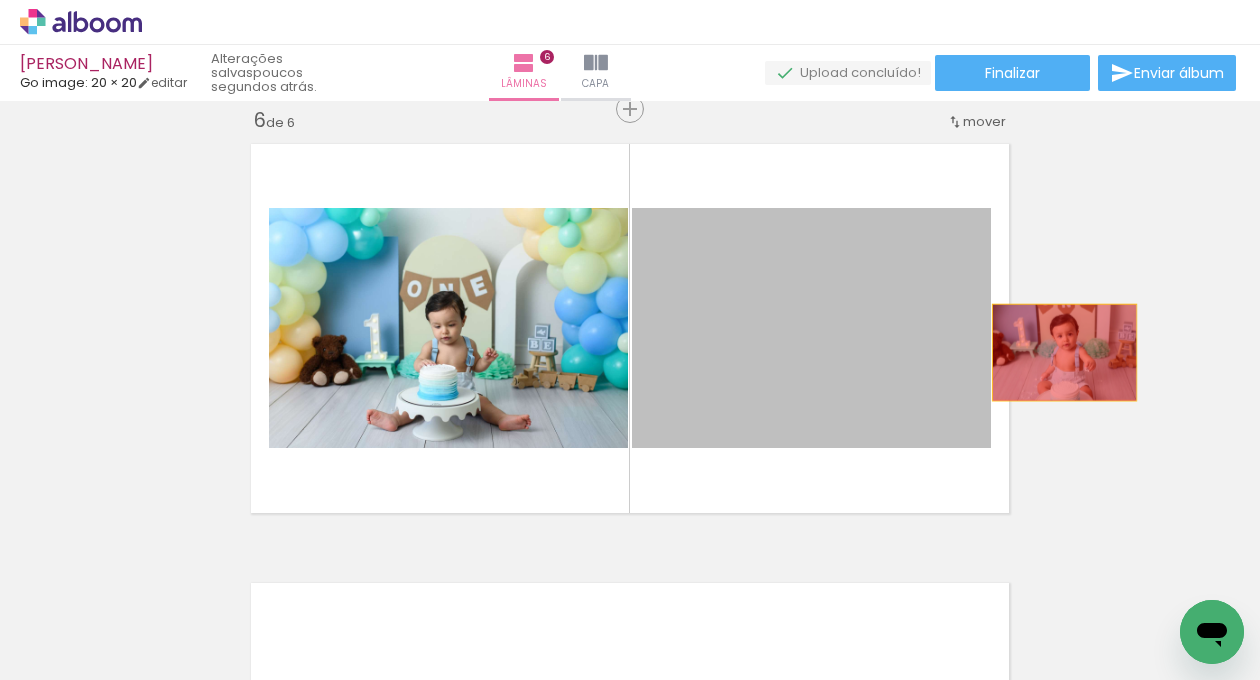 drag, startPoint x: 832, startPoint y: 343, endPoint x: 1057, endPoint y: 352, distance: 225.17993 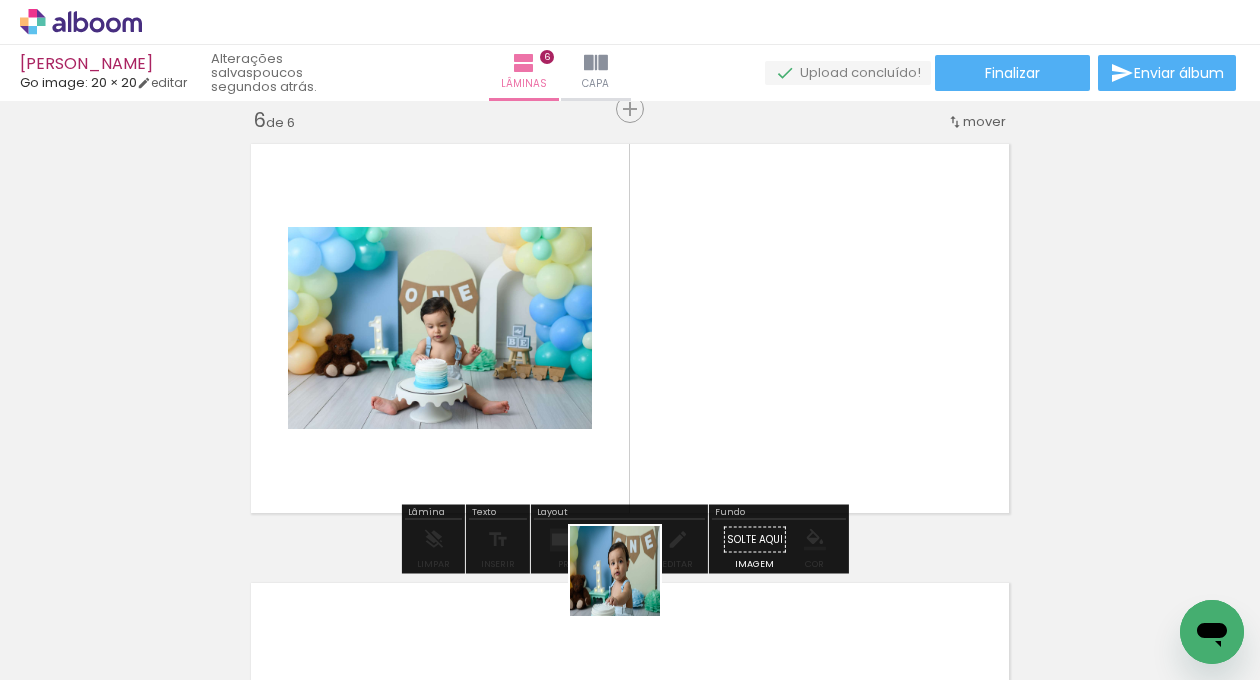 drag, startPoint x: 611, startPoint y: 604, endPoint x: 797, endPoint y: 377, distance: 293.4706 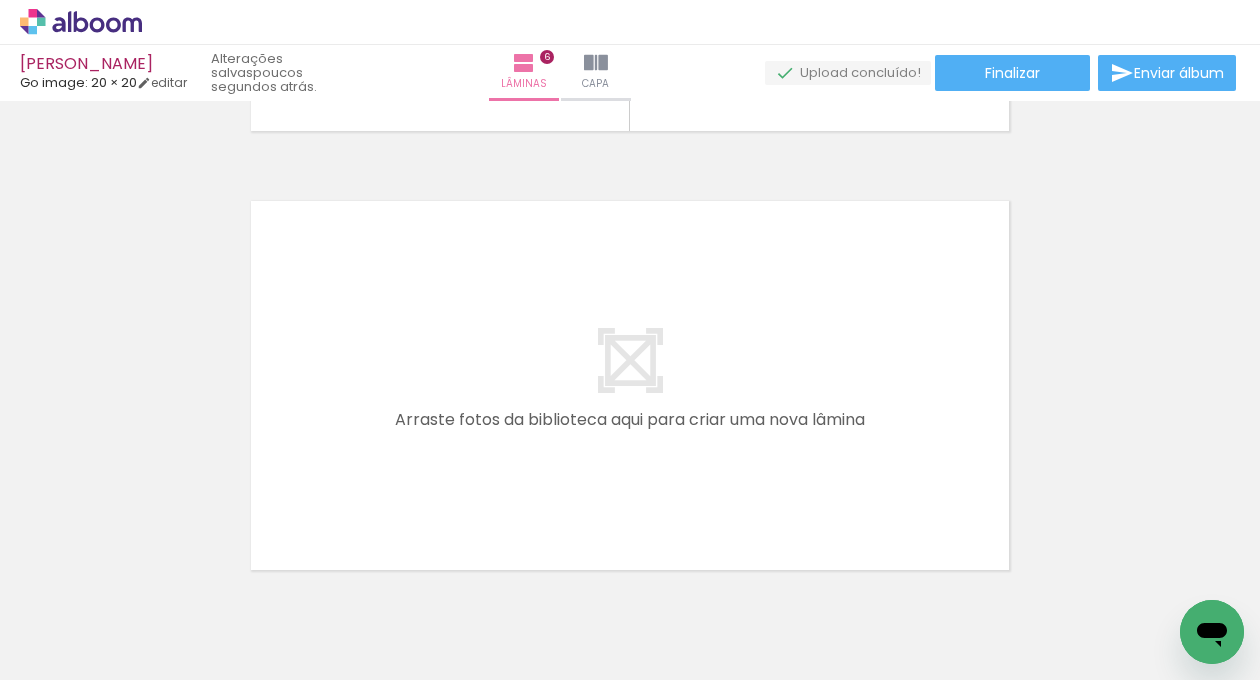 scroll, scrollTop: 2638, scrollLeft: 0, axis: vertical 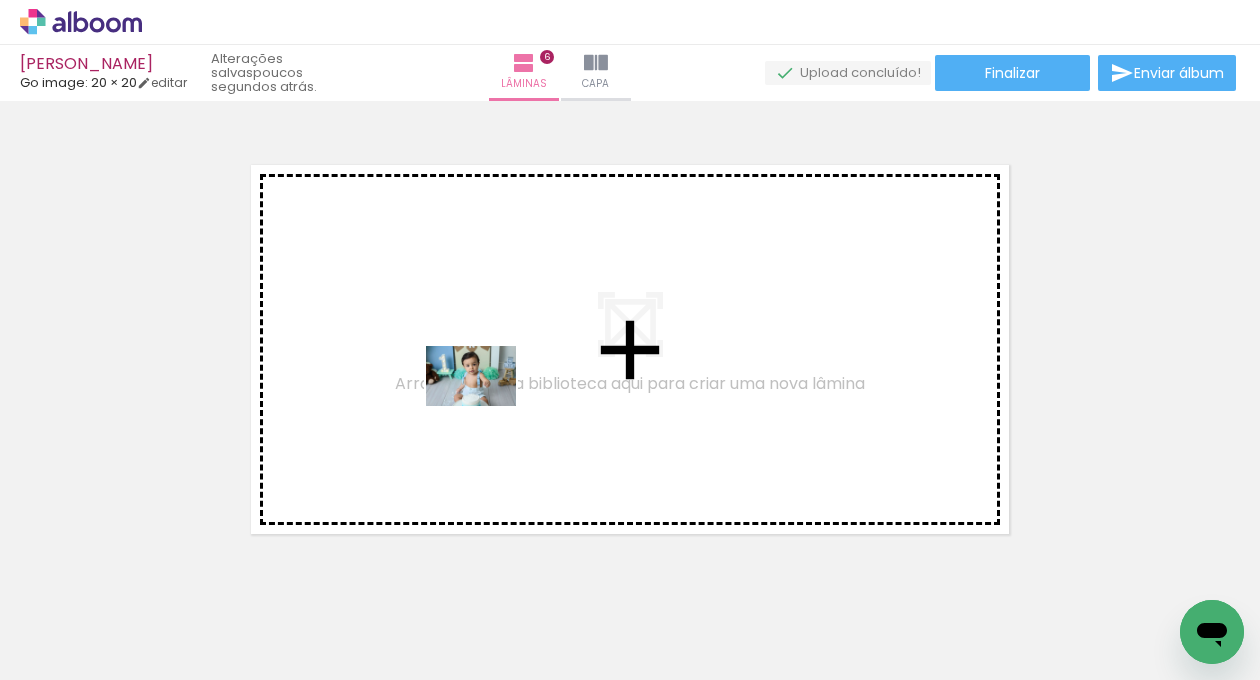 drag, startPoint x: 505, startPoint y: 621, endPoint x: 486, endPoint y: 406, distance: 215.8379 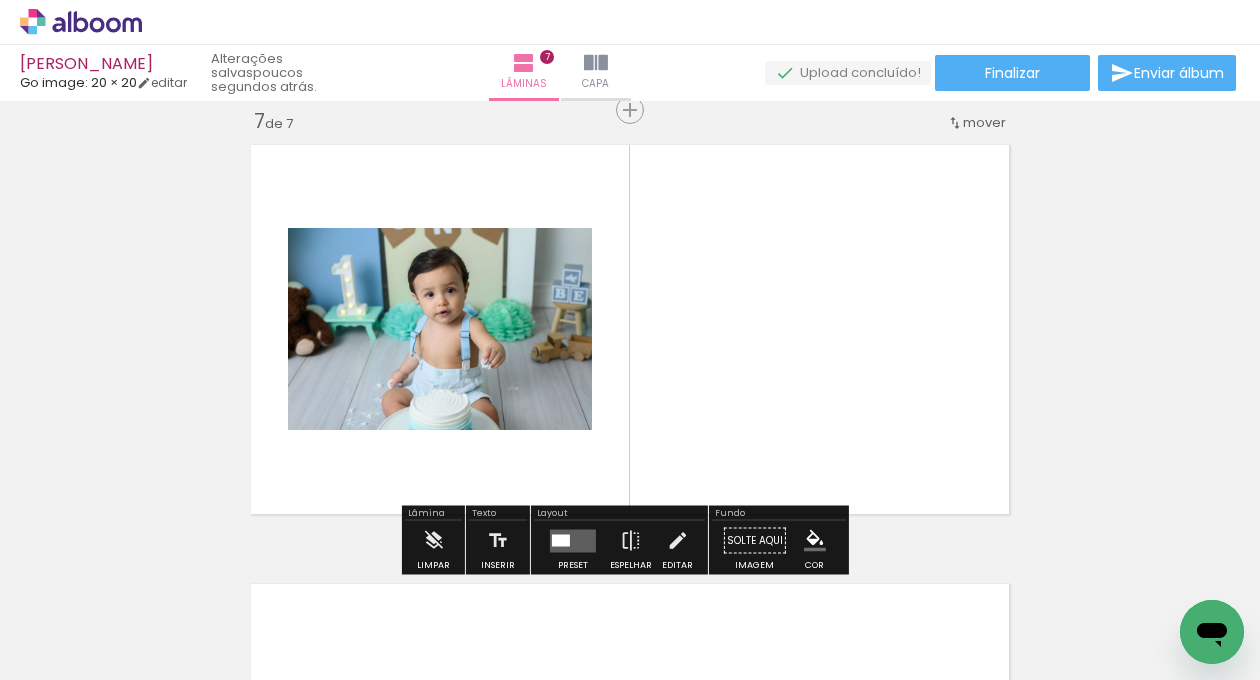 scroll, scrollTop: 2659, scrollLeft: 0, axis: vertical 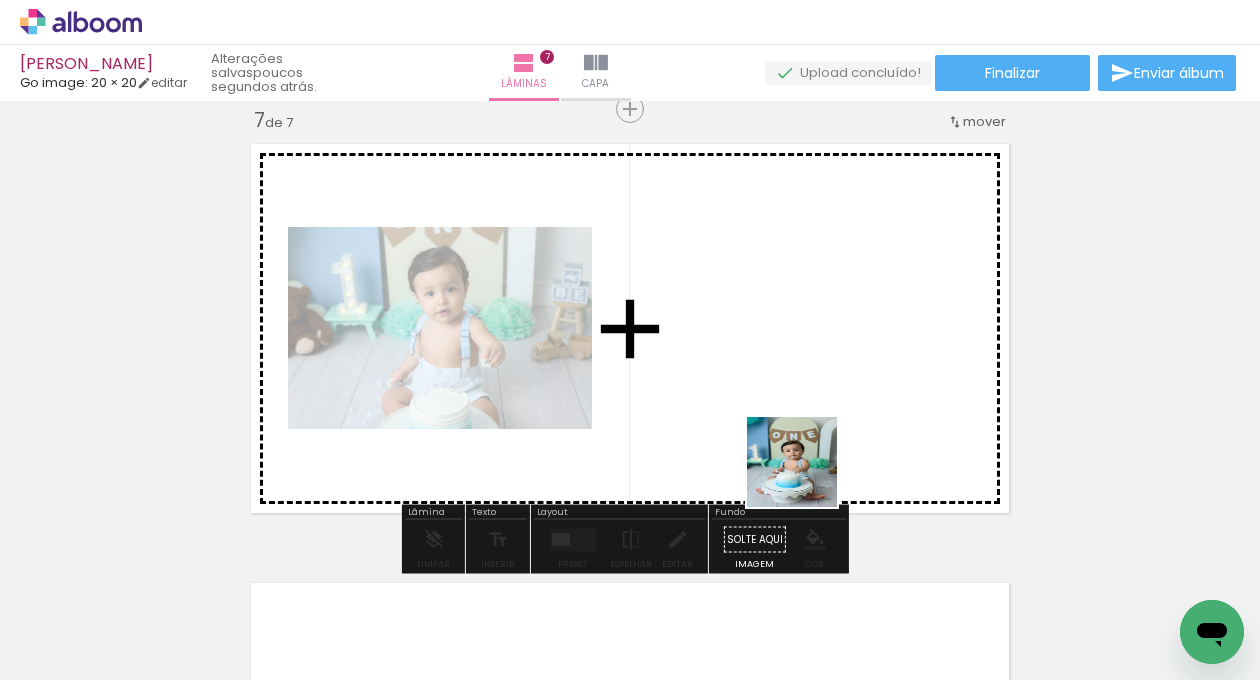 drag, startPoint x: 744, startPoint y: 617, endPoint x: 848, endPoint y: 381, distance: 257.8992 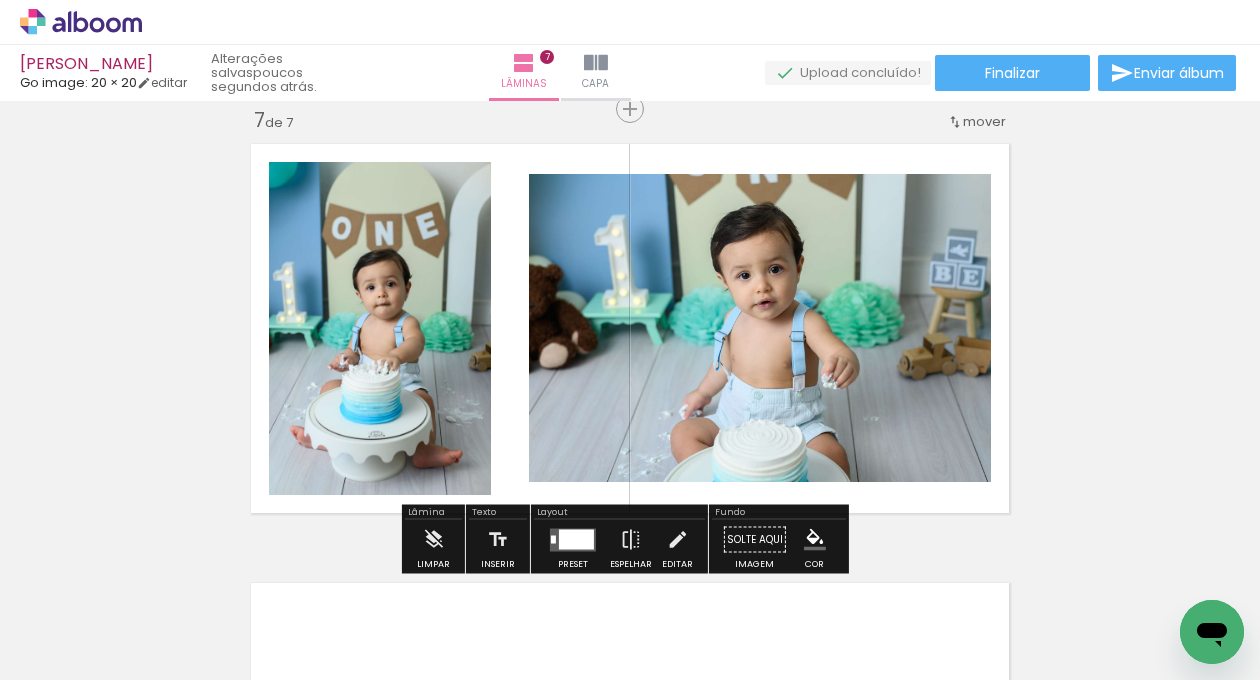 click at bounding box center [576, 539] 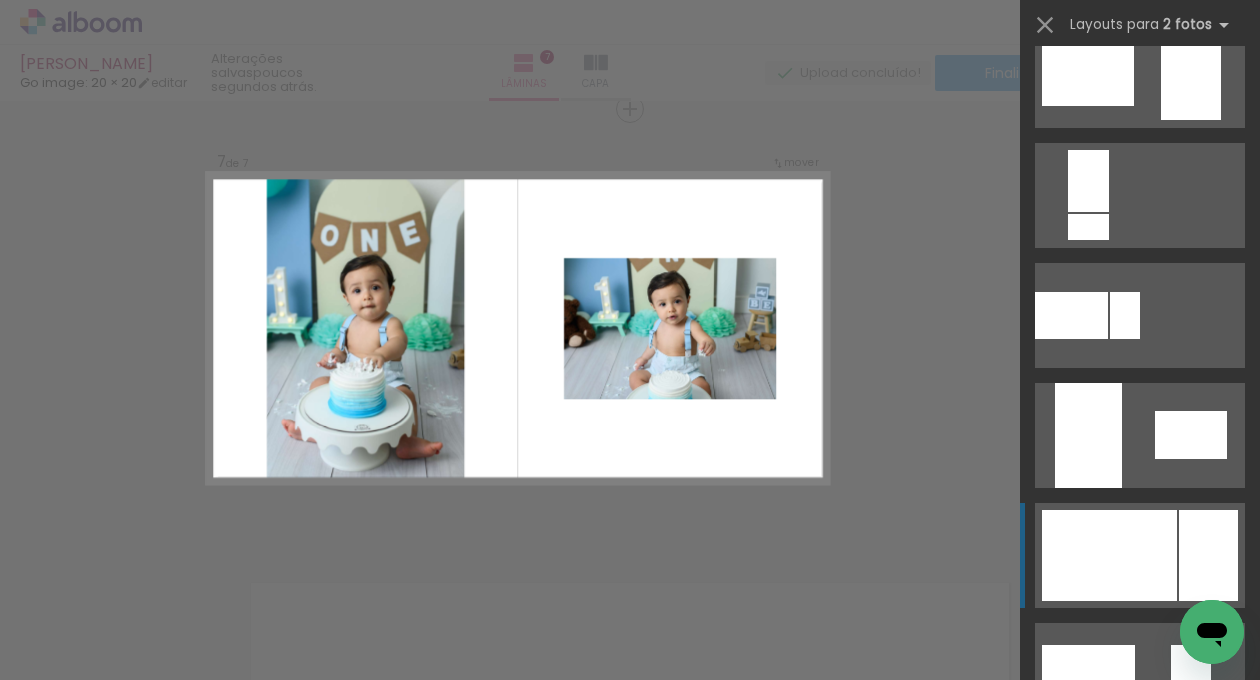 scroll, scrollTop: 658, scrollLeft: 0, axis: vertical 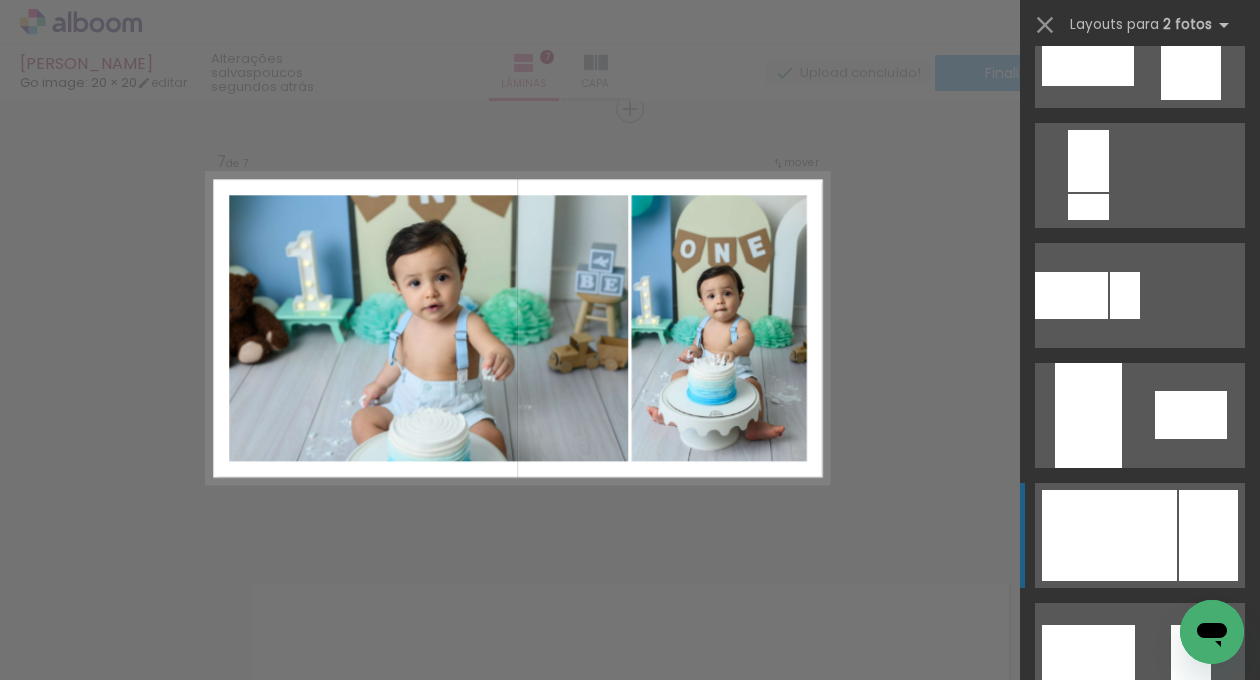 click at bounding box center [1109, 535] 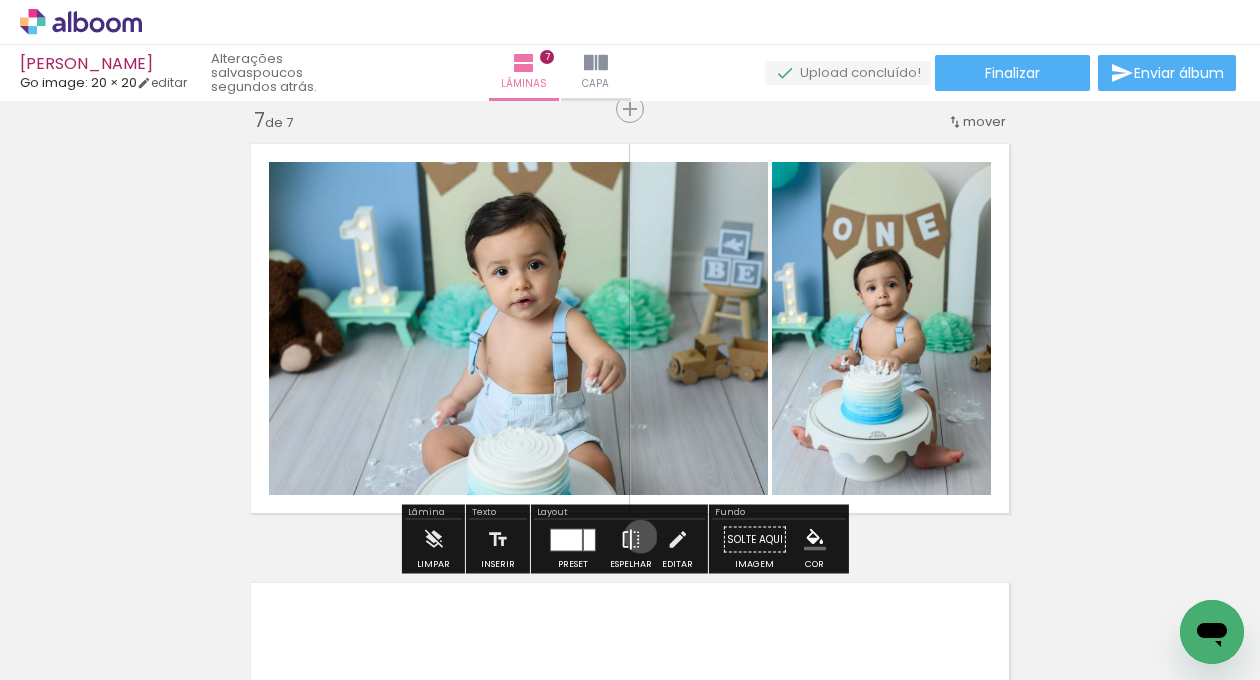 click at bounding box center [631, 540] 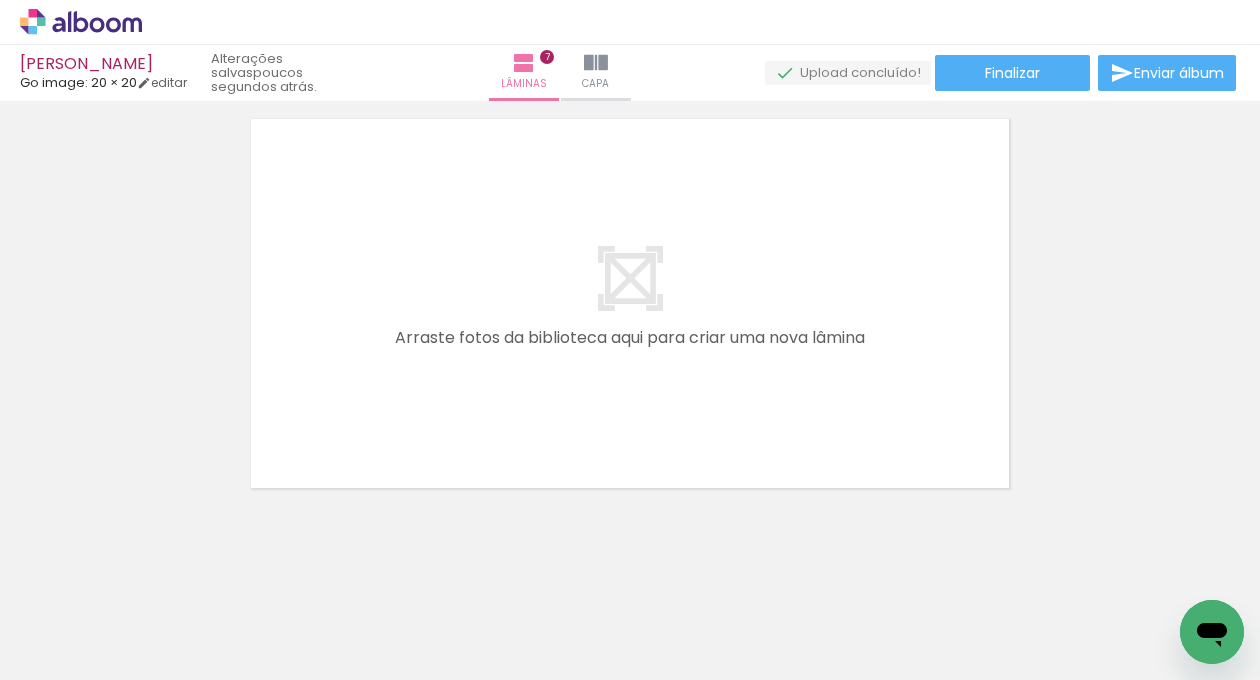 scroll, scrollTop: 3136, scrollLeft: 0, axis: vertical 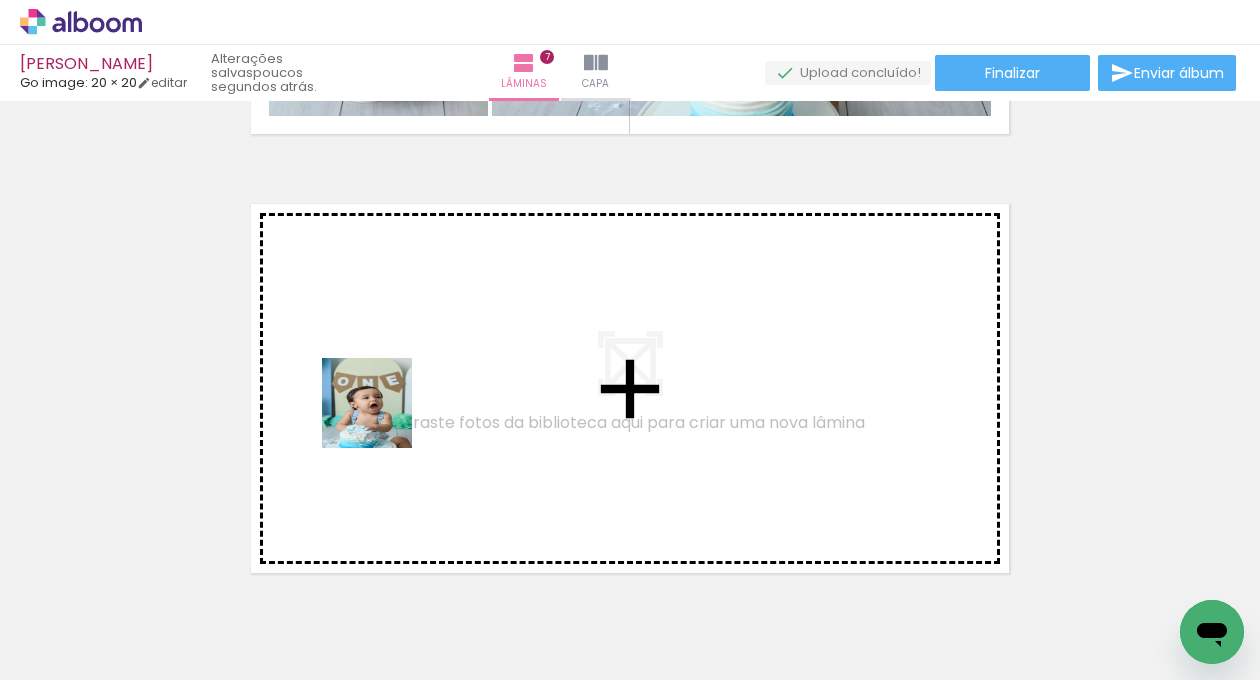 drag, startPoint x: 488, startPoint y: 631, endPoint x: 382, endPoint y: 418, distance: 237.91806 